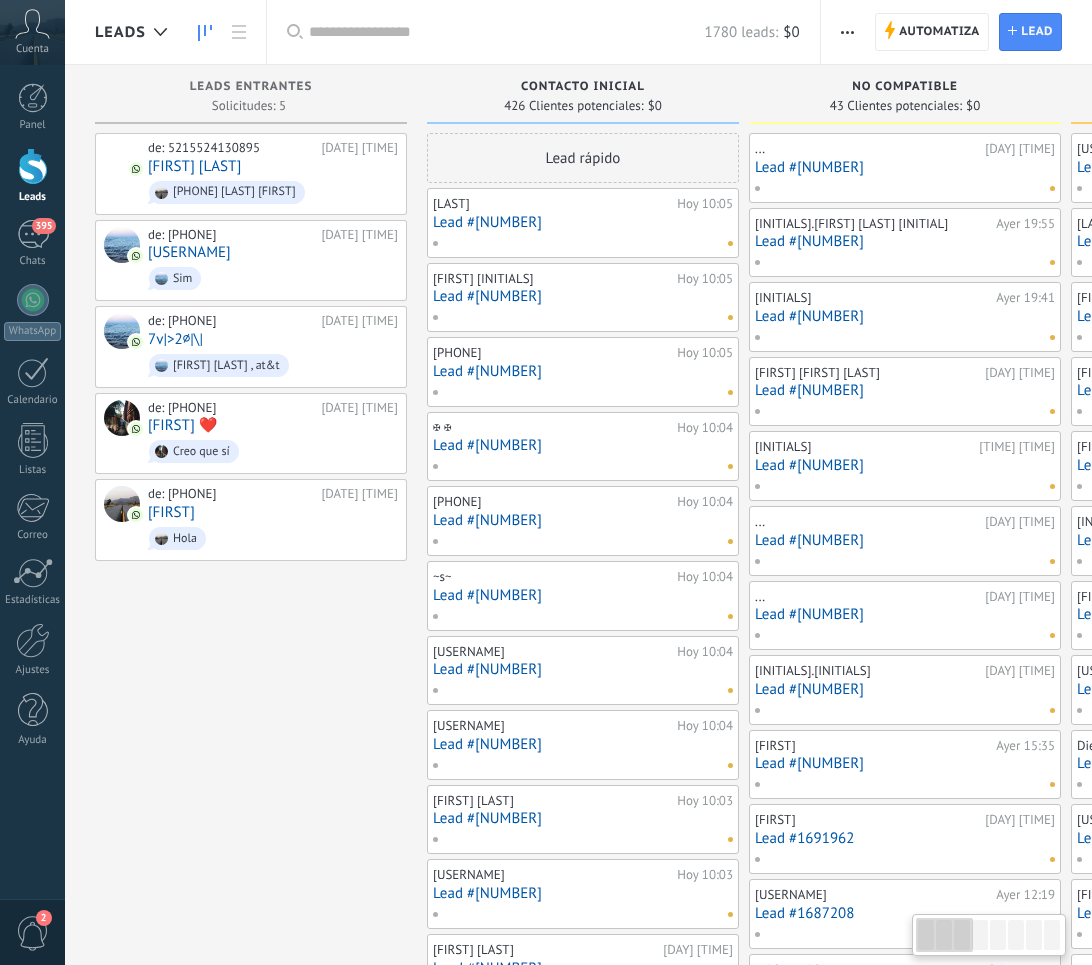 scroll, scrollTop: 0, scrollLeft: 0, axis: both 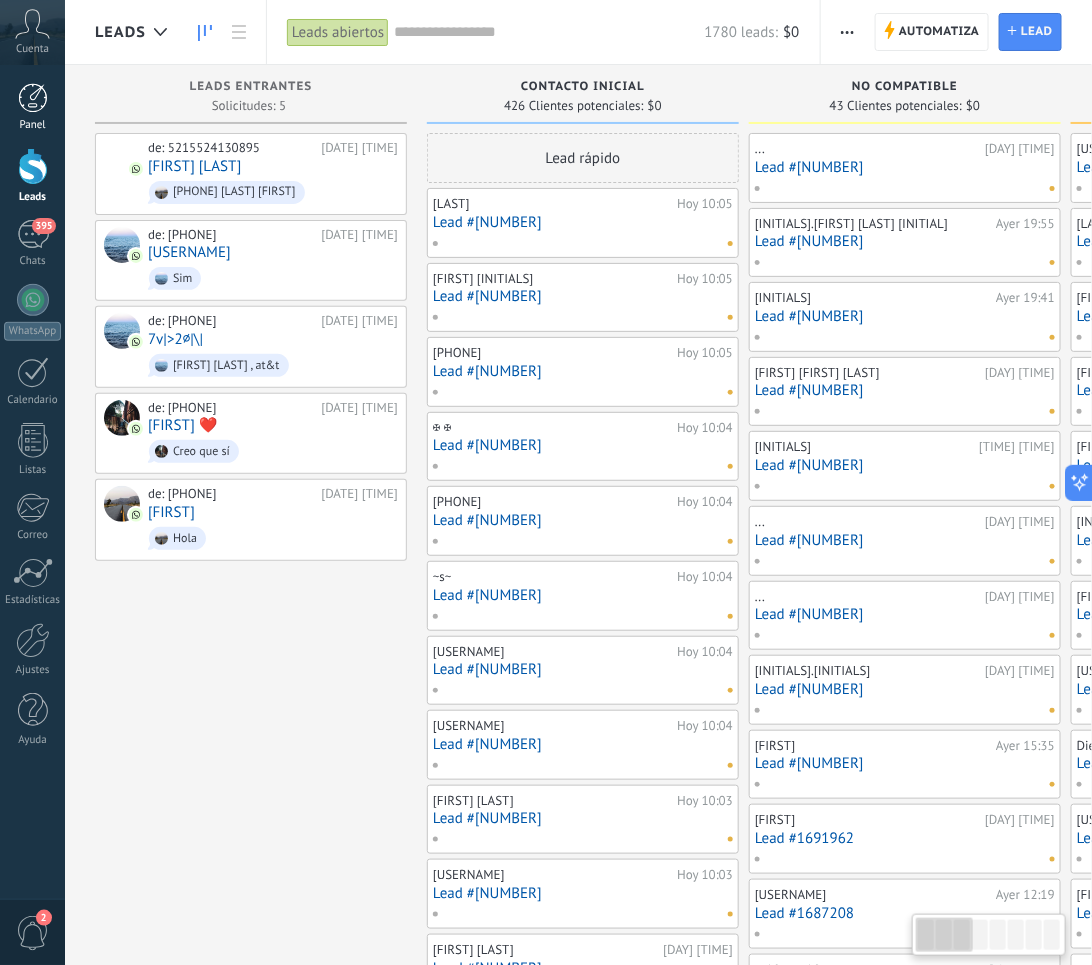 click at bounding box center (33, 98) 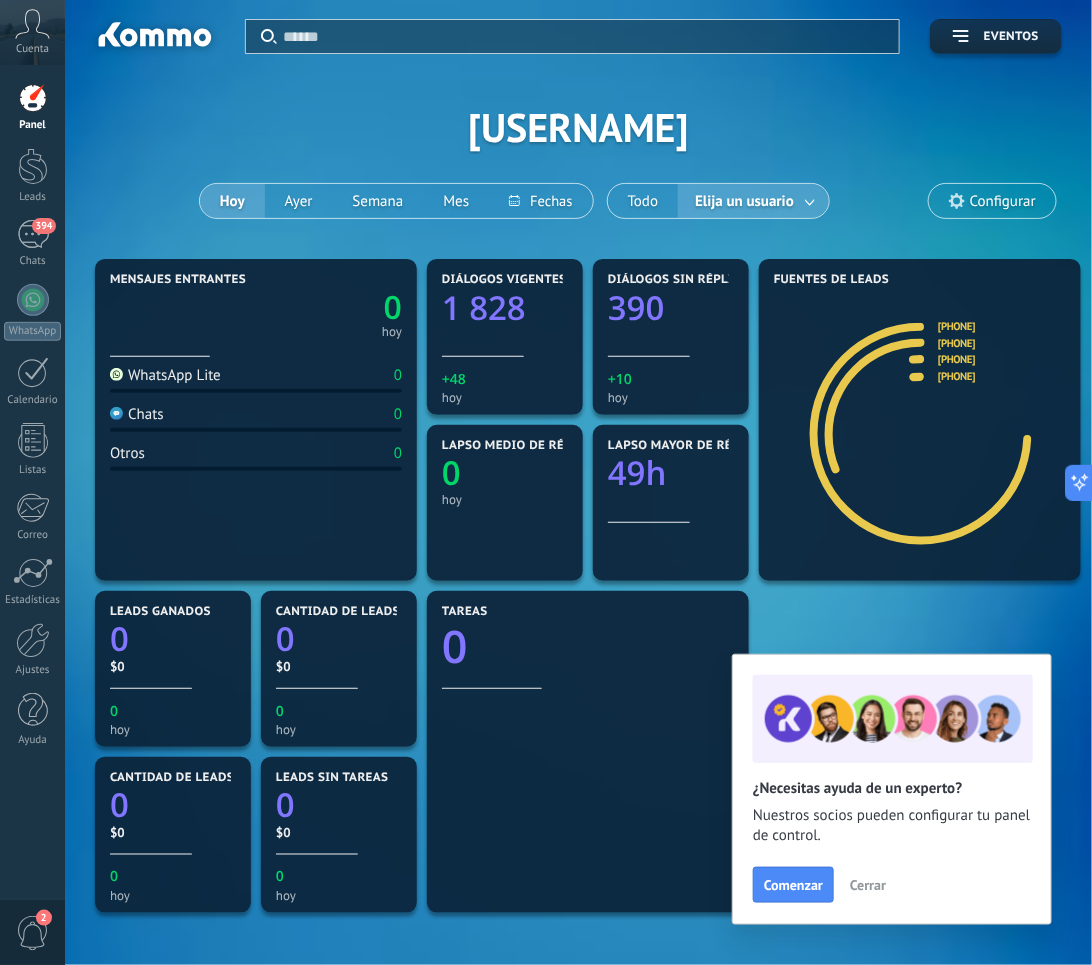 scroll, scrollTop: 180, scrollLeft: 0, axis: vertical 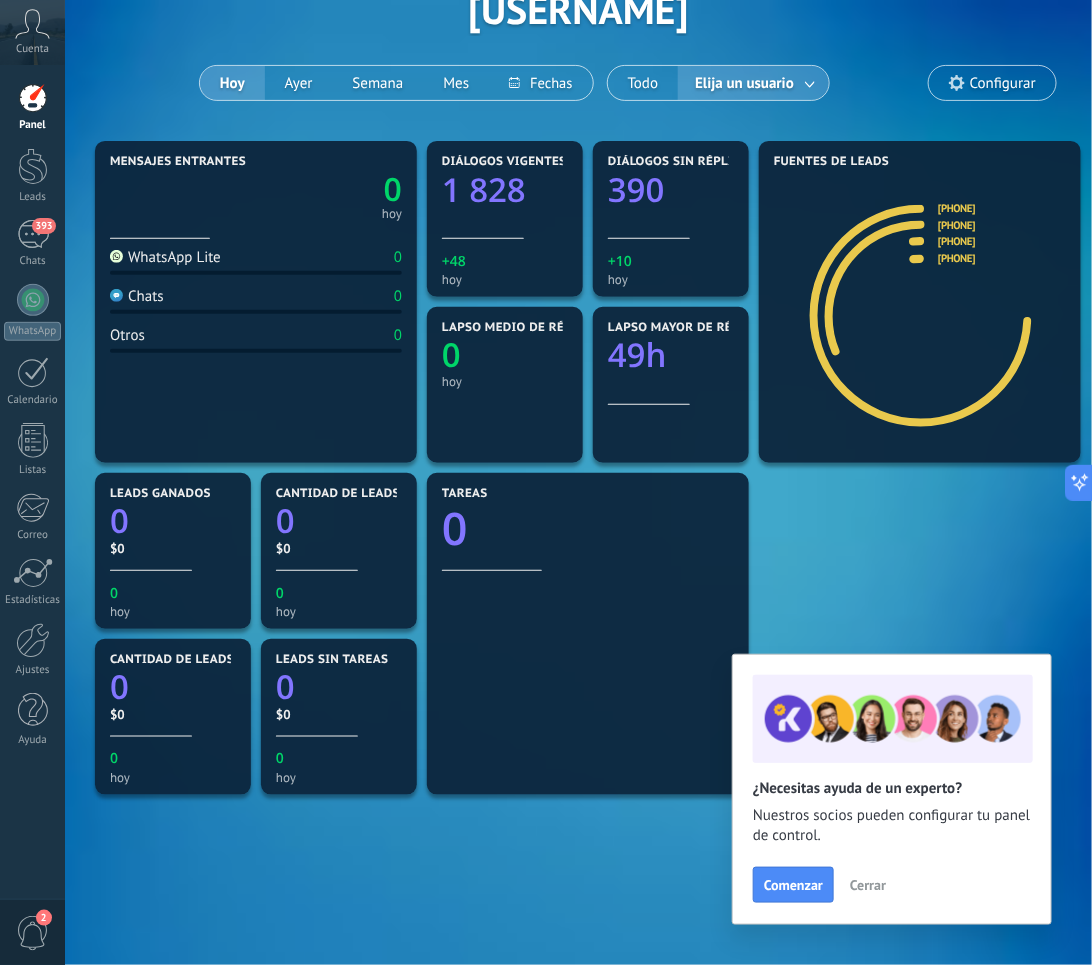 click on "Configurar" at bounding box center (992, 83) 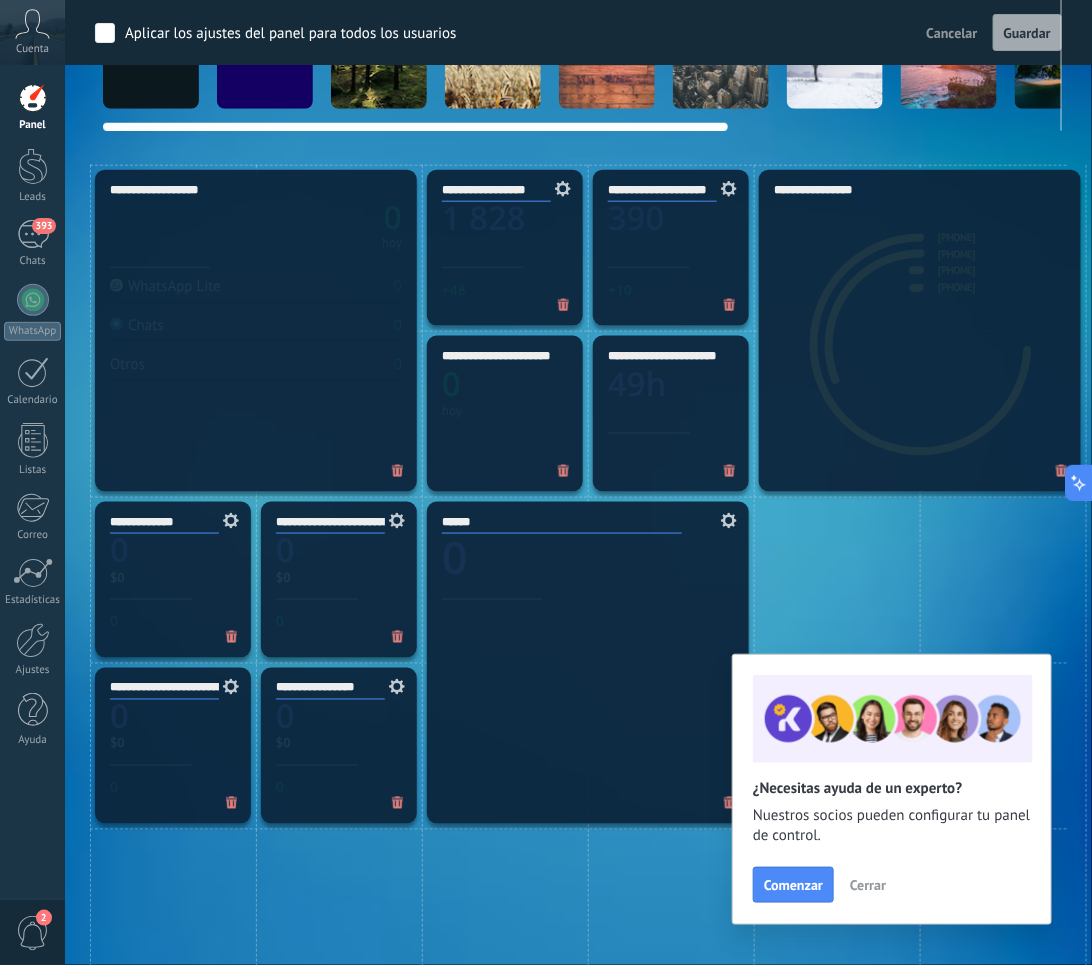 scroll, scrollTop: 930, scrollLeft: 0, axis: vertical 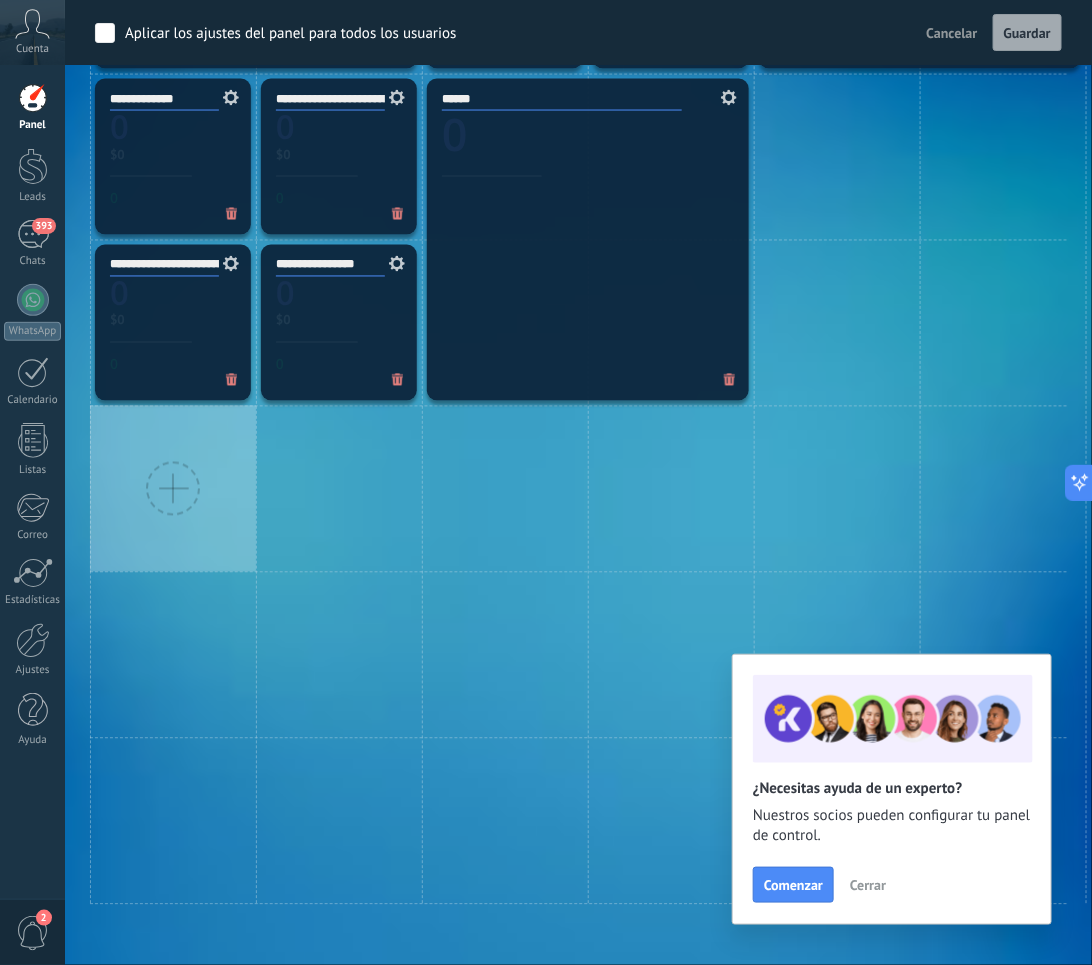 click at bounding box center (173, 489) 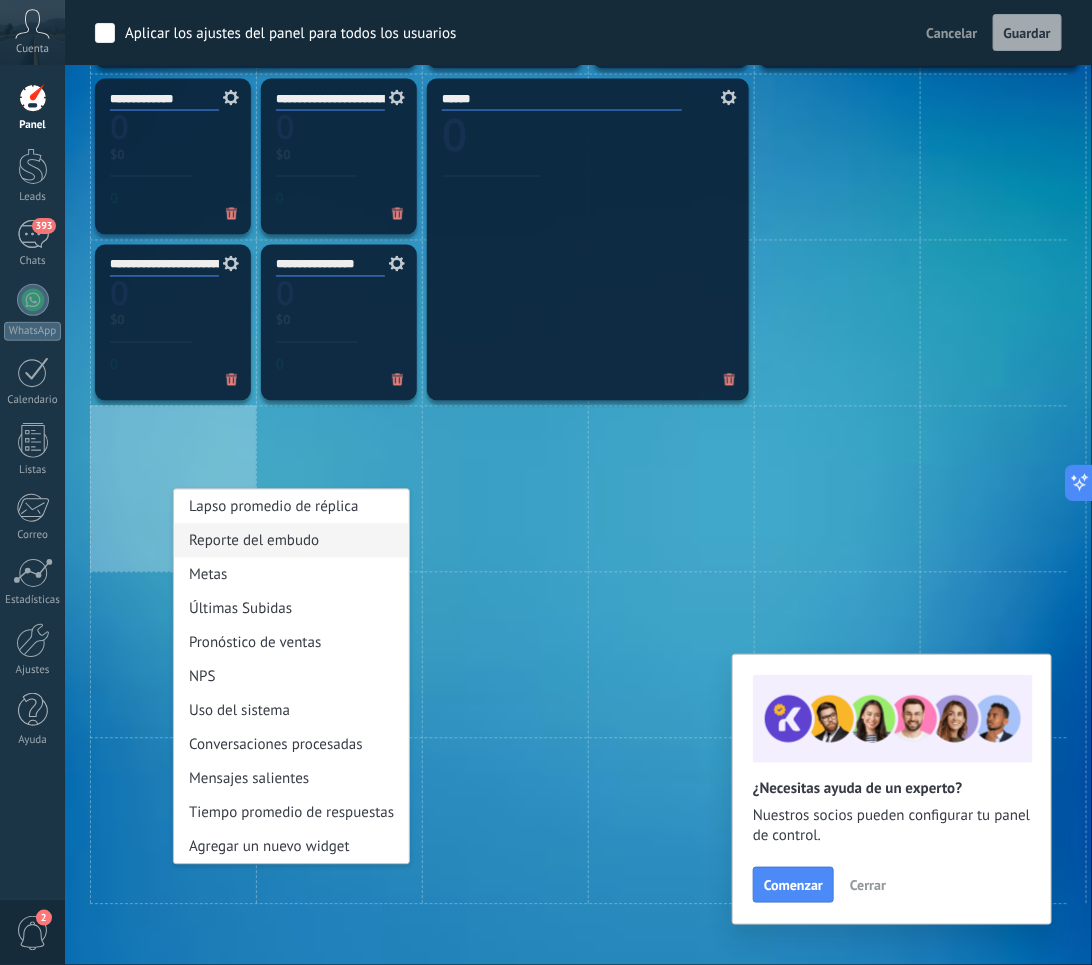 click on "Reporte del embudo" at bounding box center (291, 541) 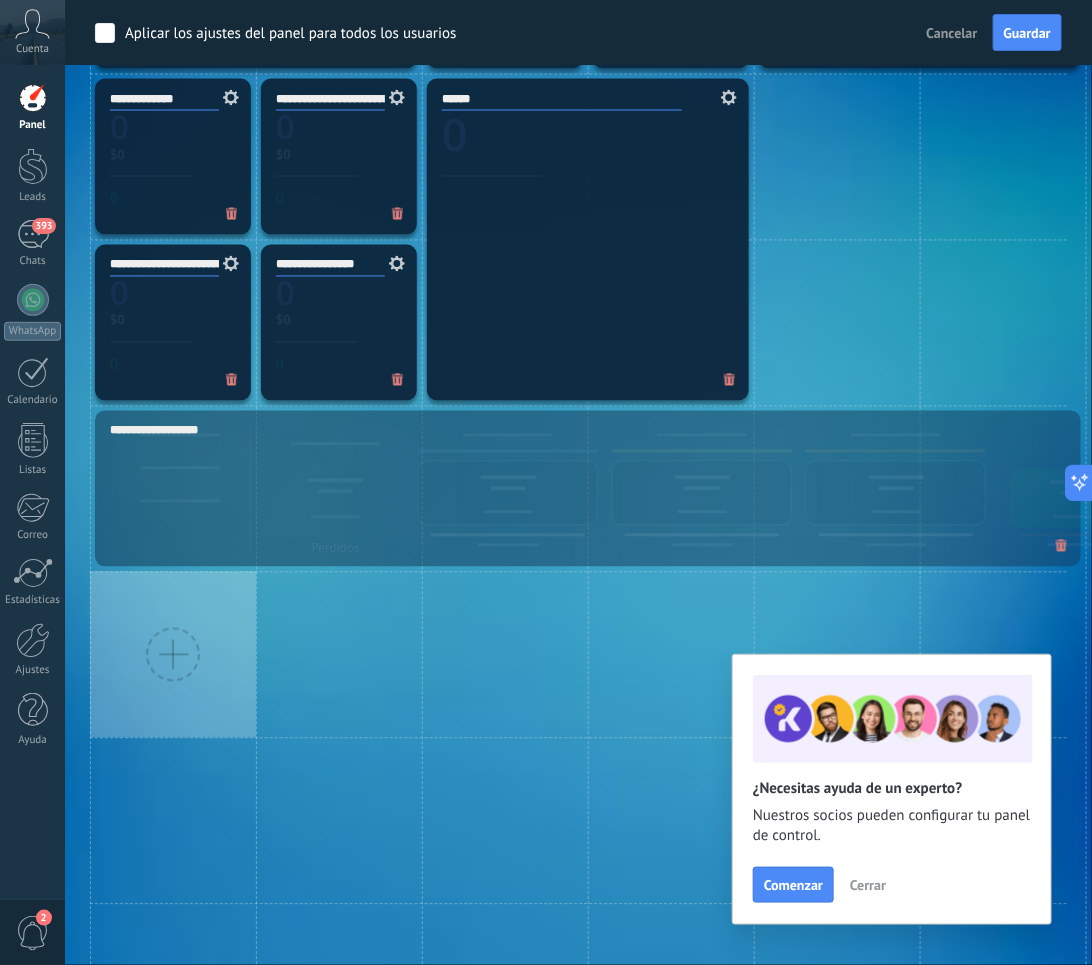 click at bounding box center (173, 655) 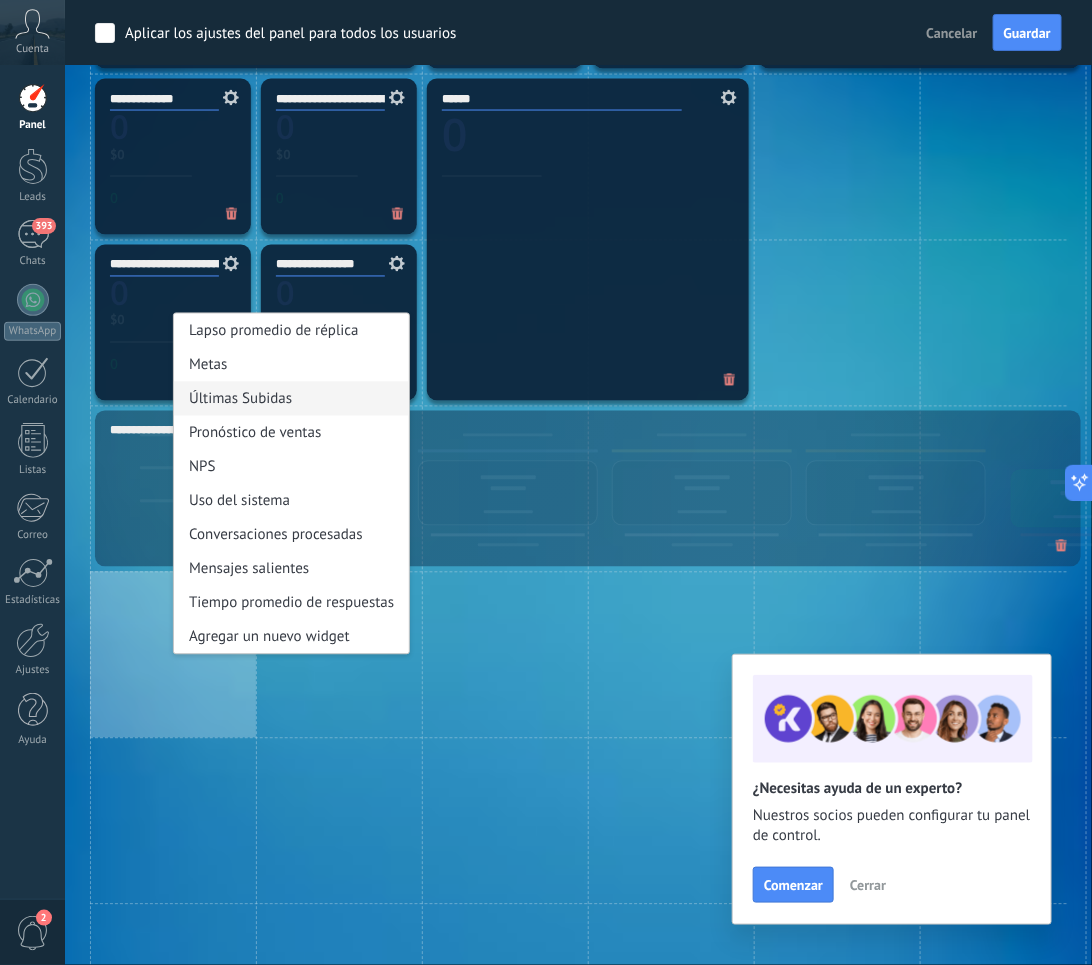 click on "Últimas Subidas" at bounding box center (291, 399) 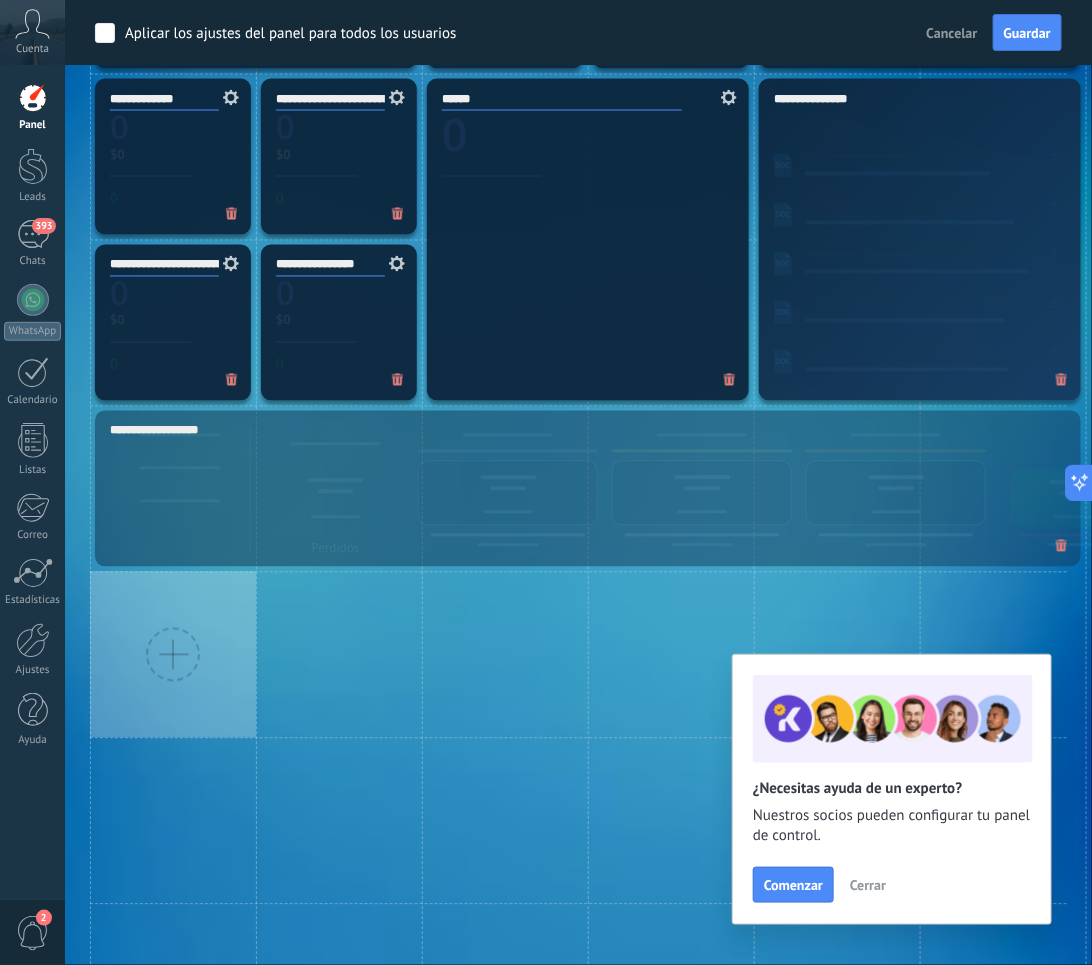 click at bounding box center [173, 655] 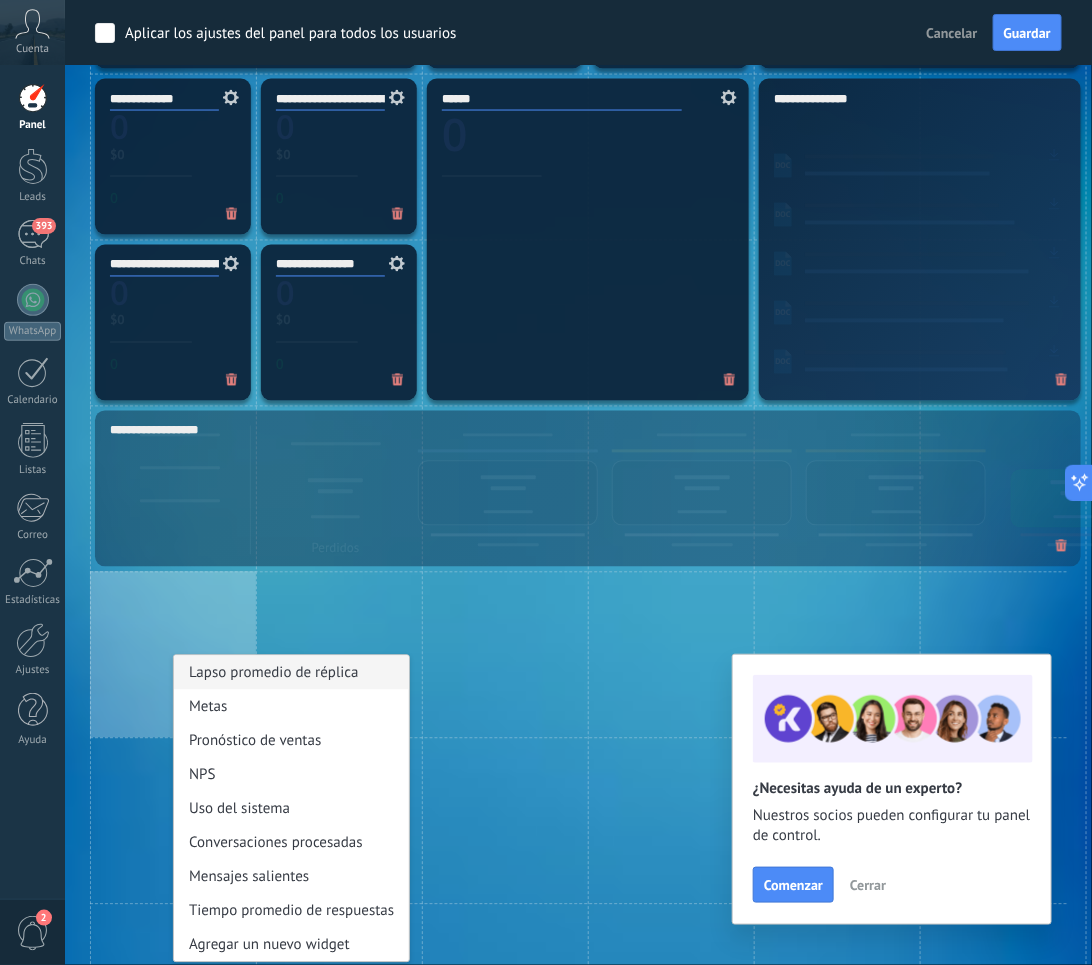 click on "Lapso promedio de réplica" at bounding box center [291, 673] 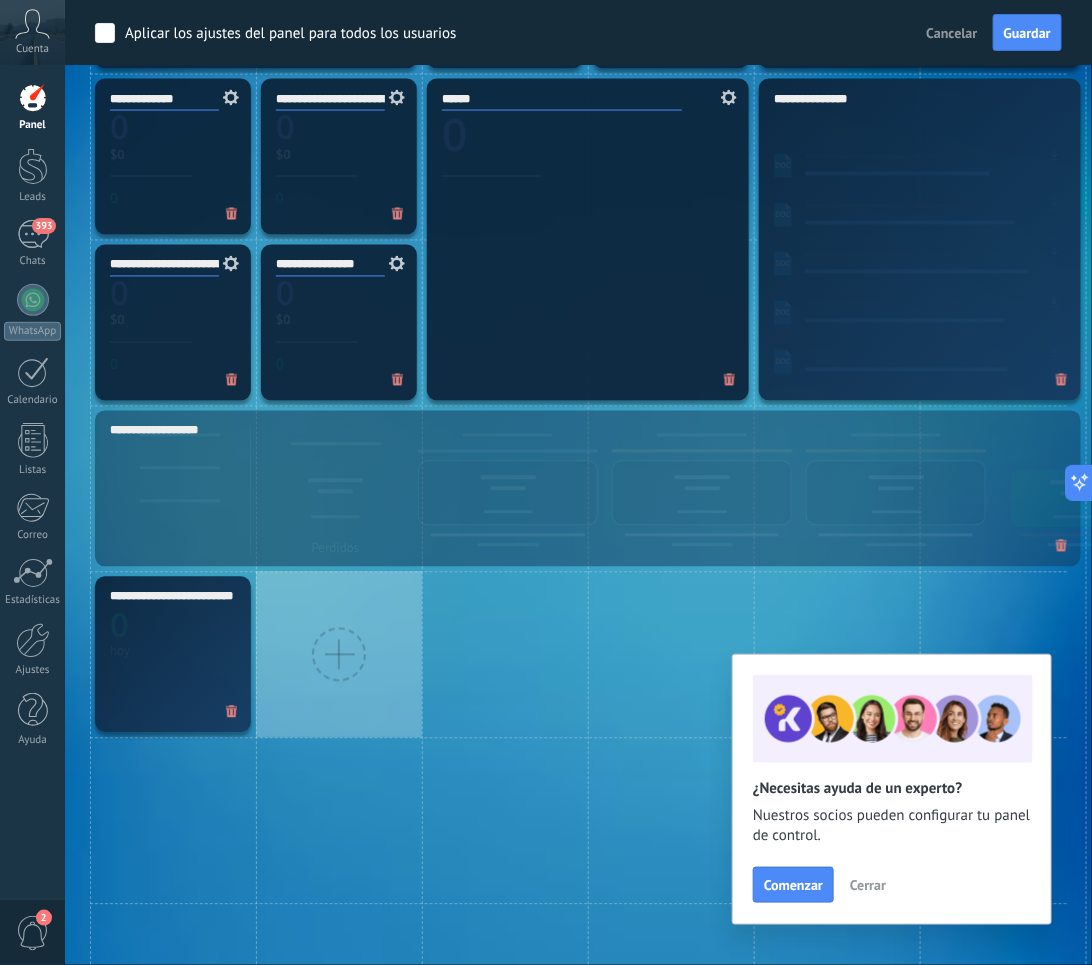 click at bounding box center (339, 655) 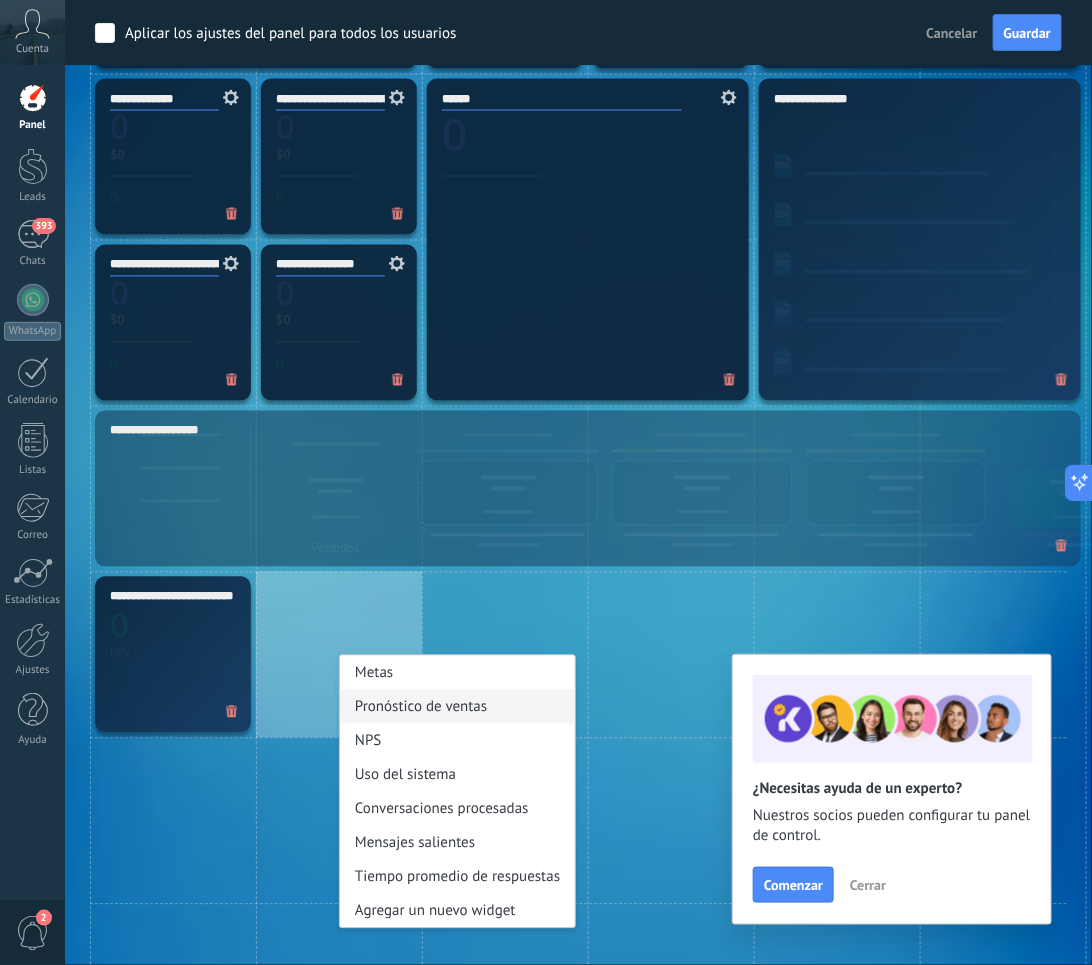 click on "Pronóstico de ventas" at bounding box center [457, 707] 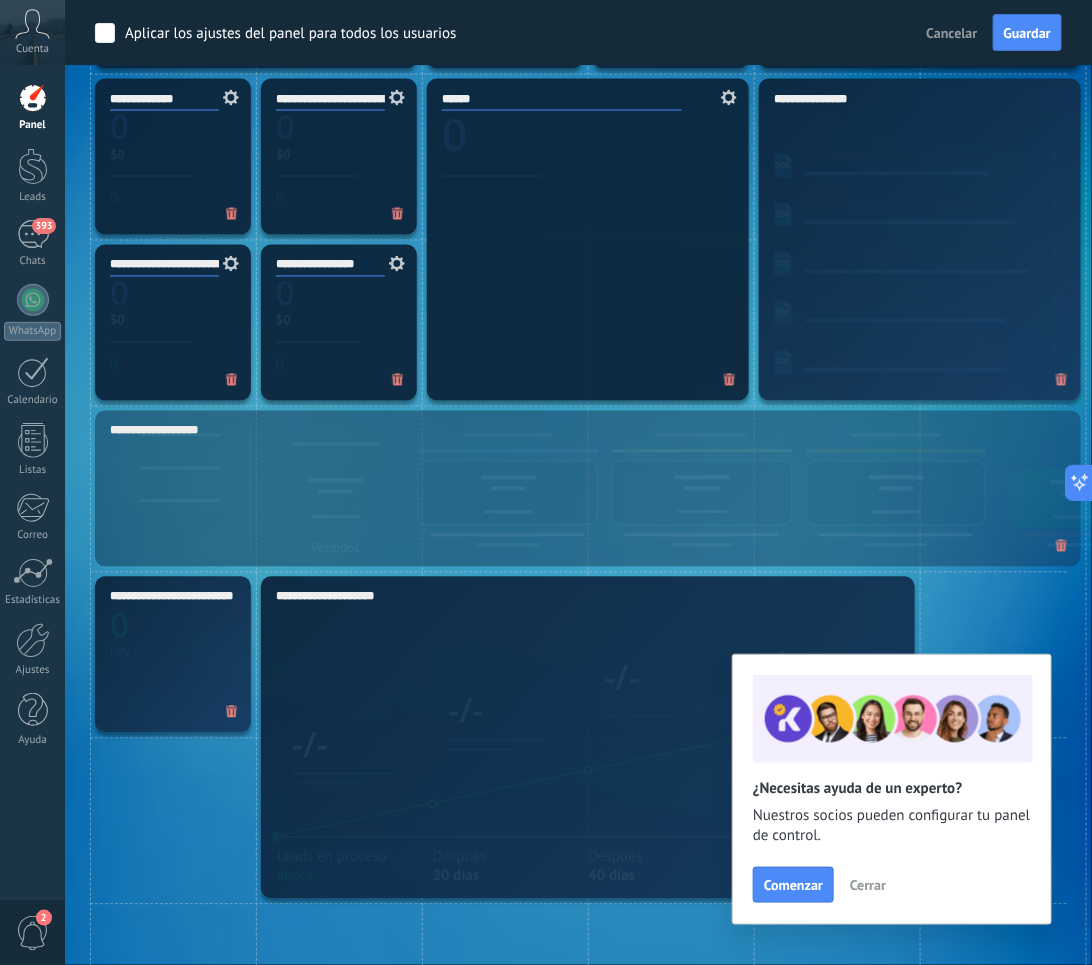 click on "**********" at bounding box center (588, 738) 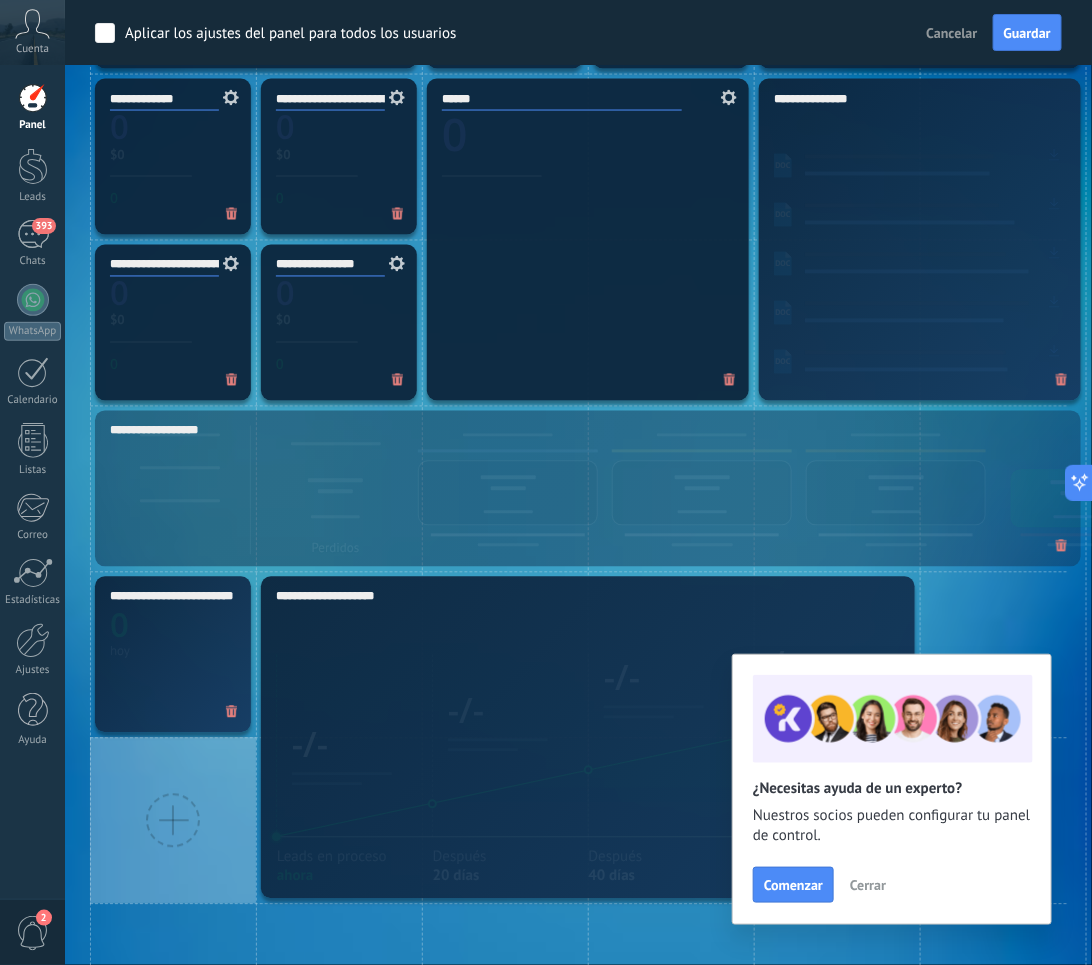 click at bounding box center (173, 821) 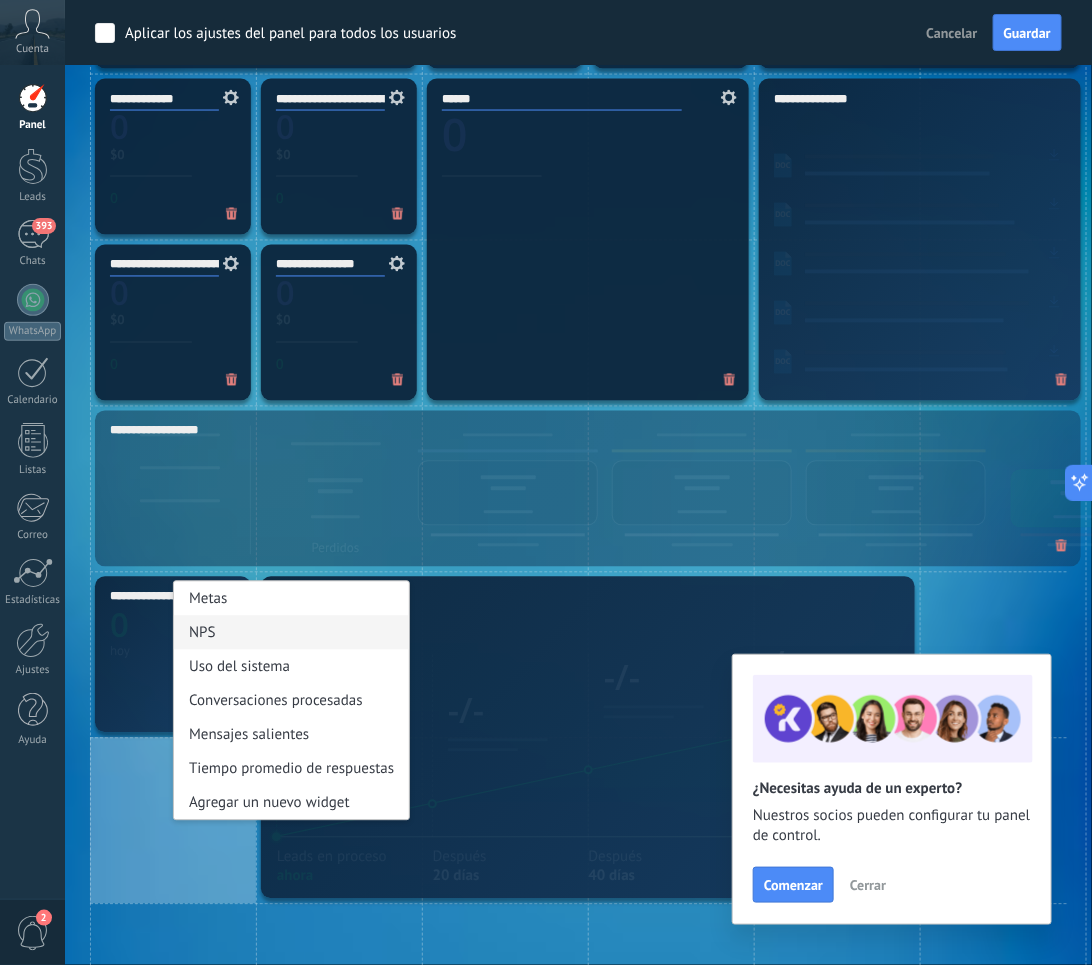 click on "NPS" at bounding box center (291, 633) 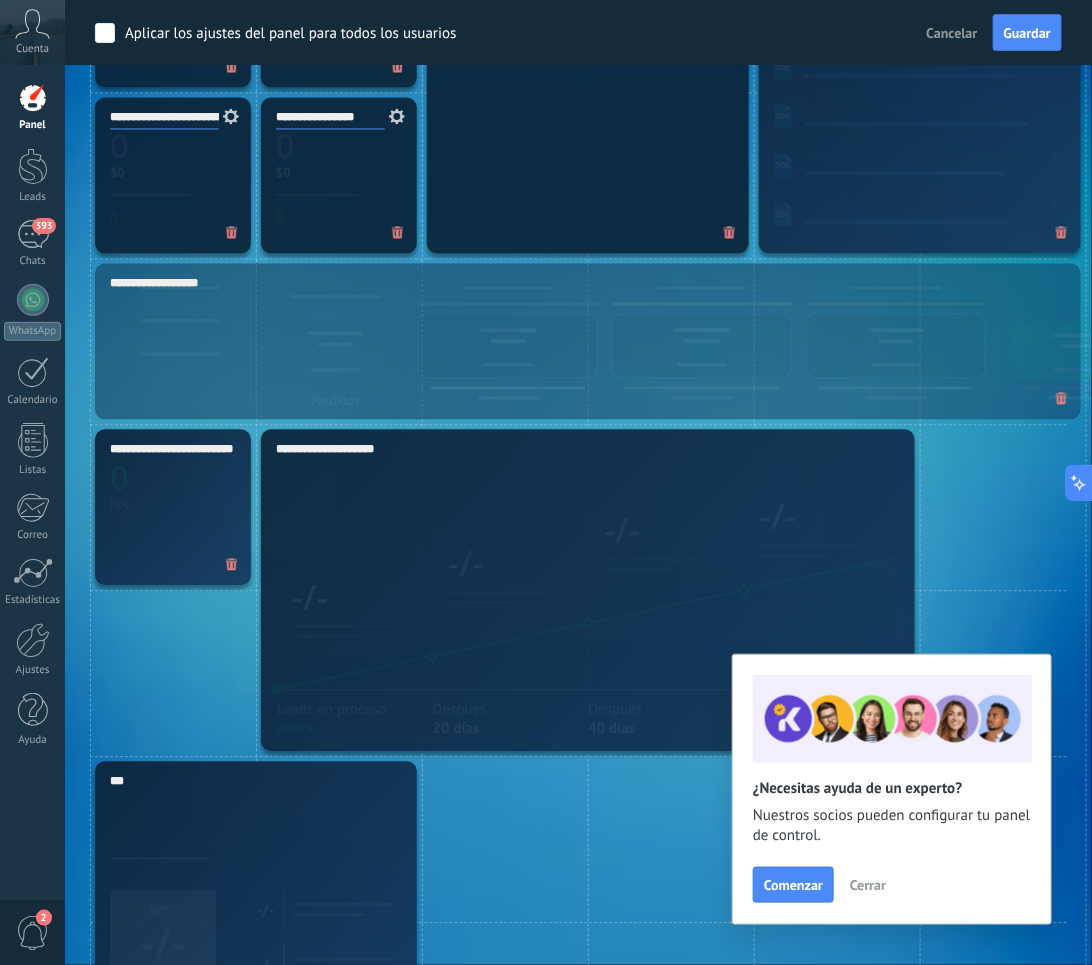 scroll, scrollTop: 1312, scrollLeft: 0, axis: vertical 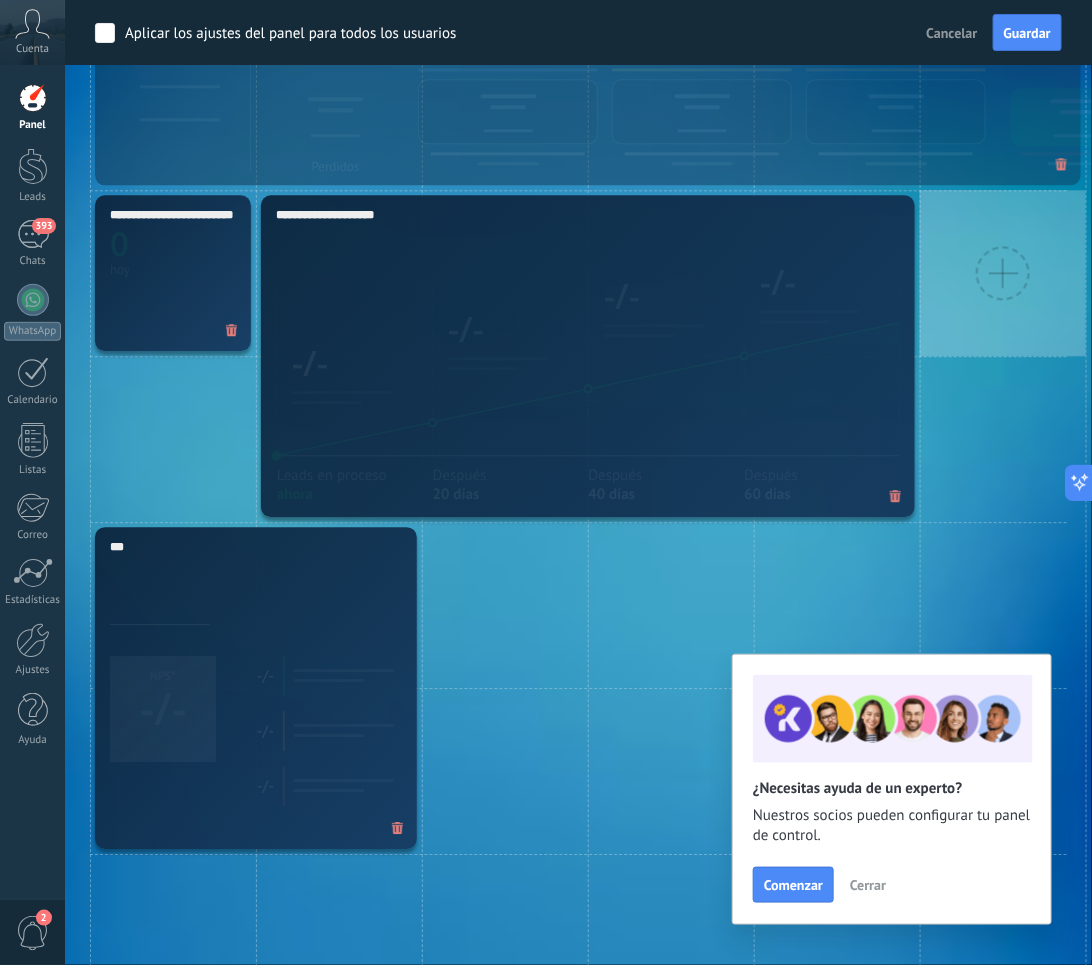 click at bounding box center [1003, 273] 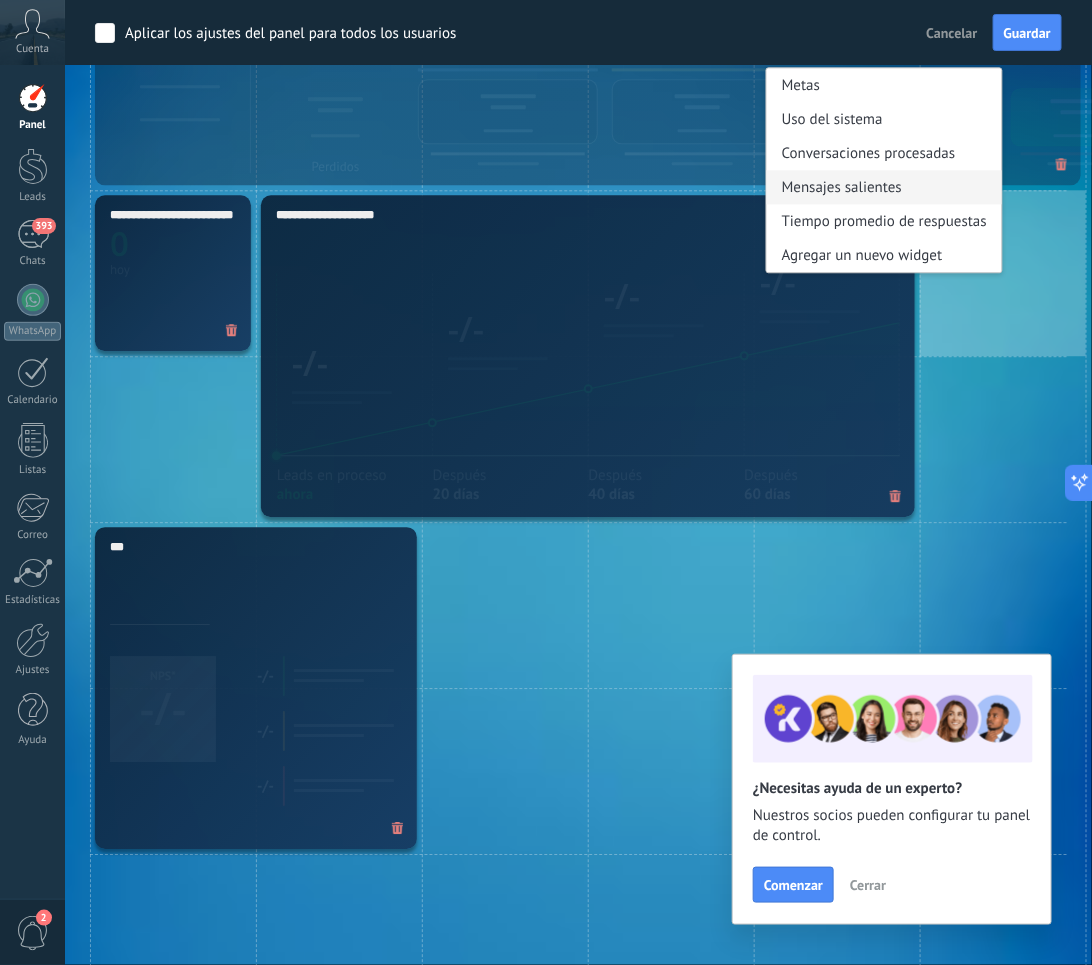 click on "Mensajes salientes" at bounding box center [884, 187] 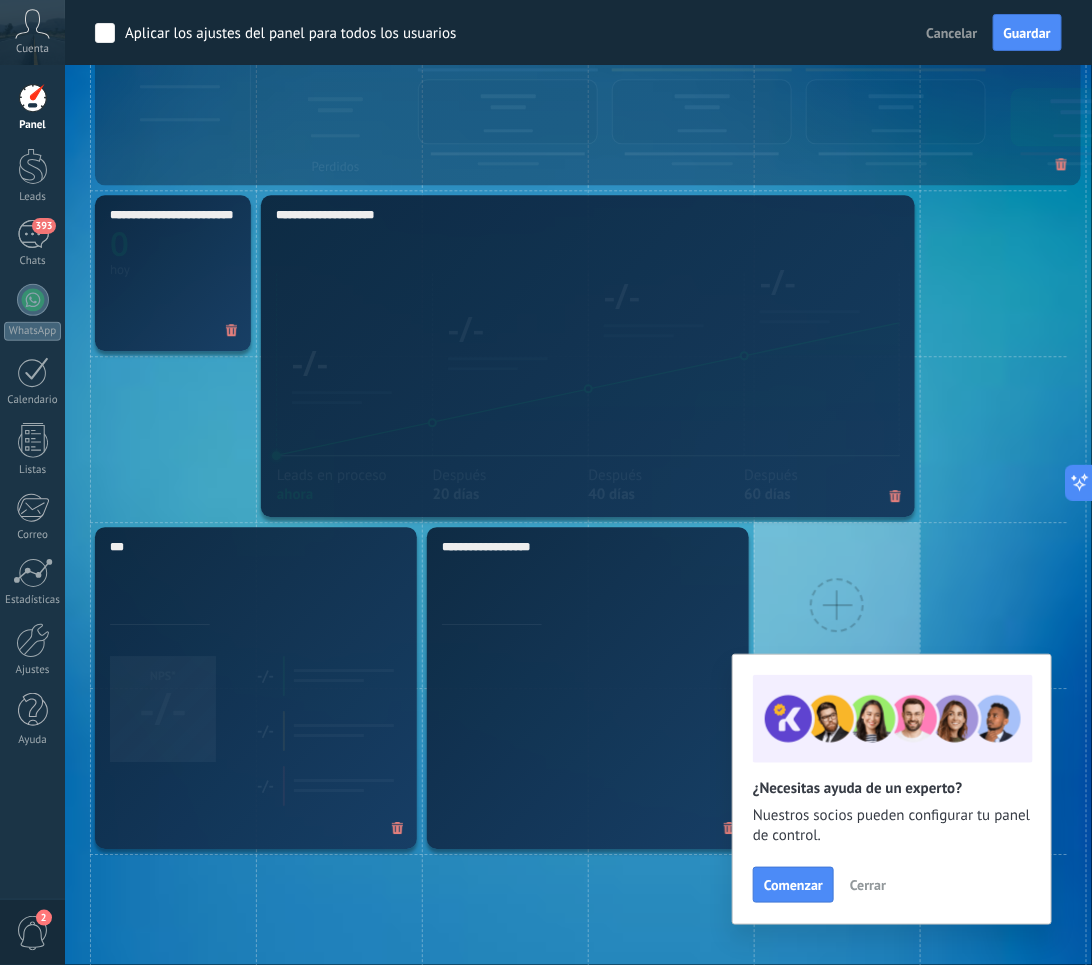 click at bounding box center (837, 605) 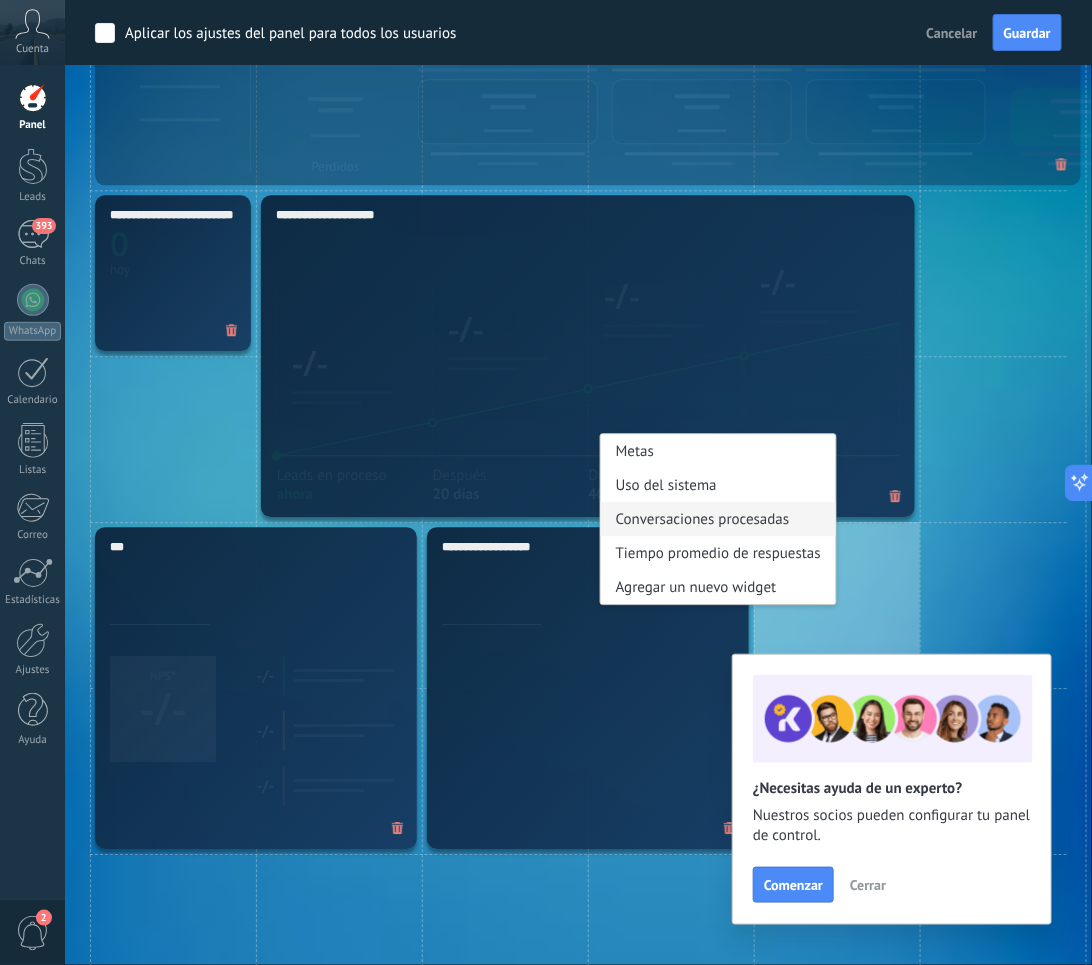 click on "Conversaciones procesadas" at bounding box center [718, 519] 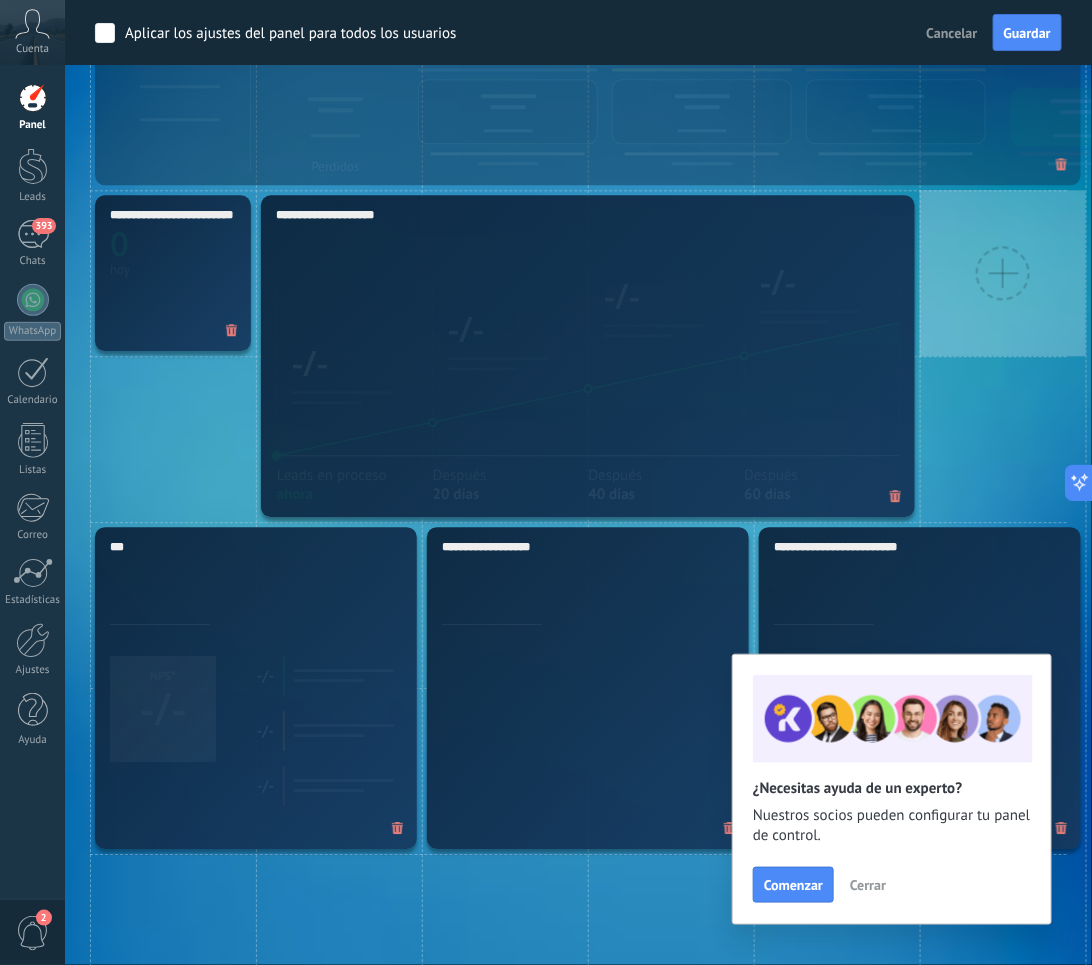 click at bounding box center (1003, 273) 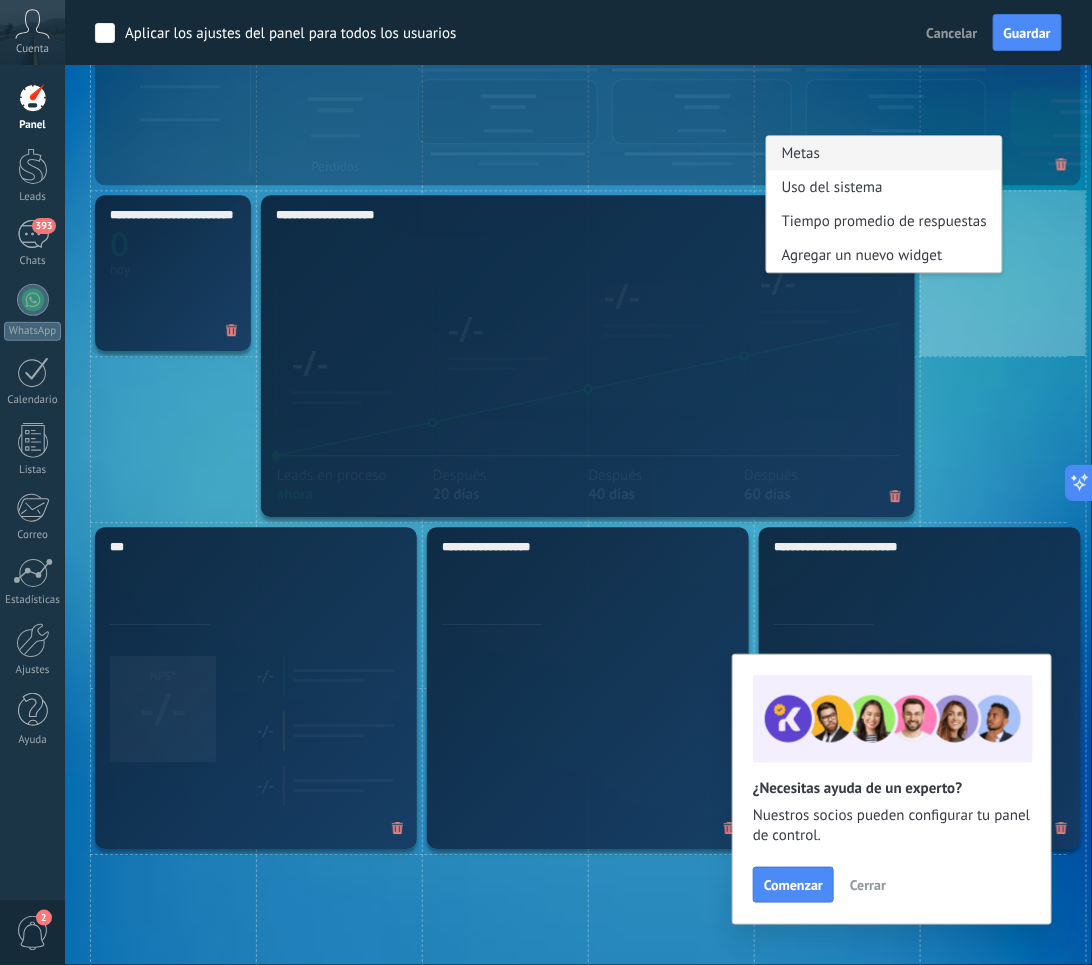 click on "Metas" at bounding box center [884, 153] 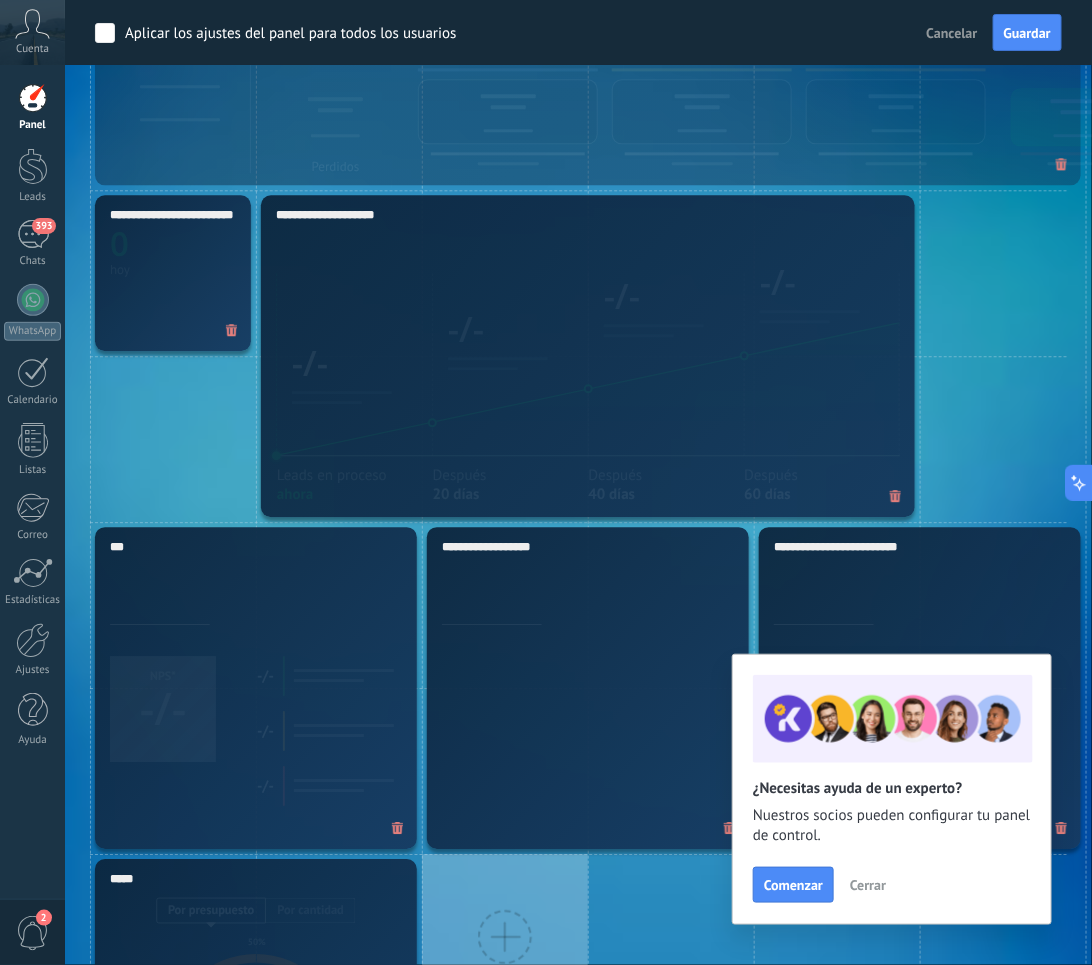 click at bounding box center (505, 937) 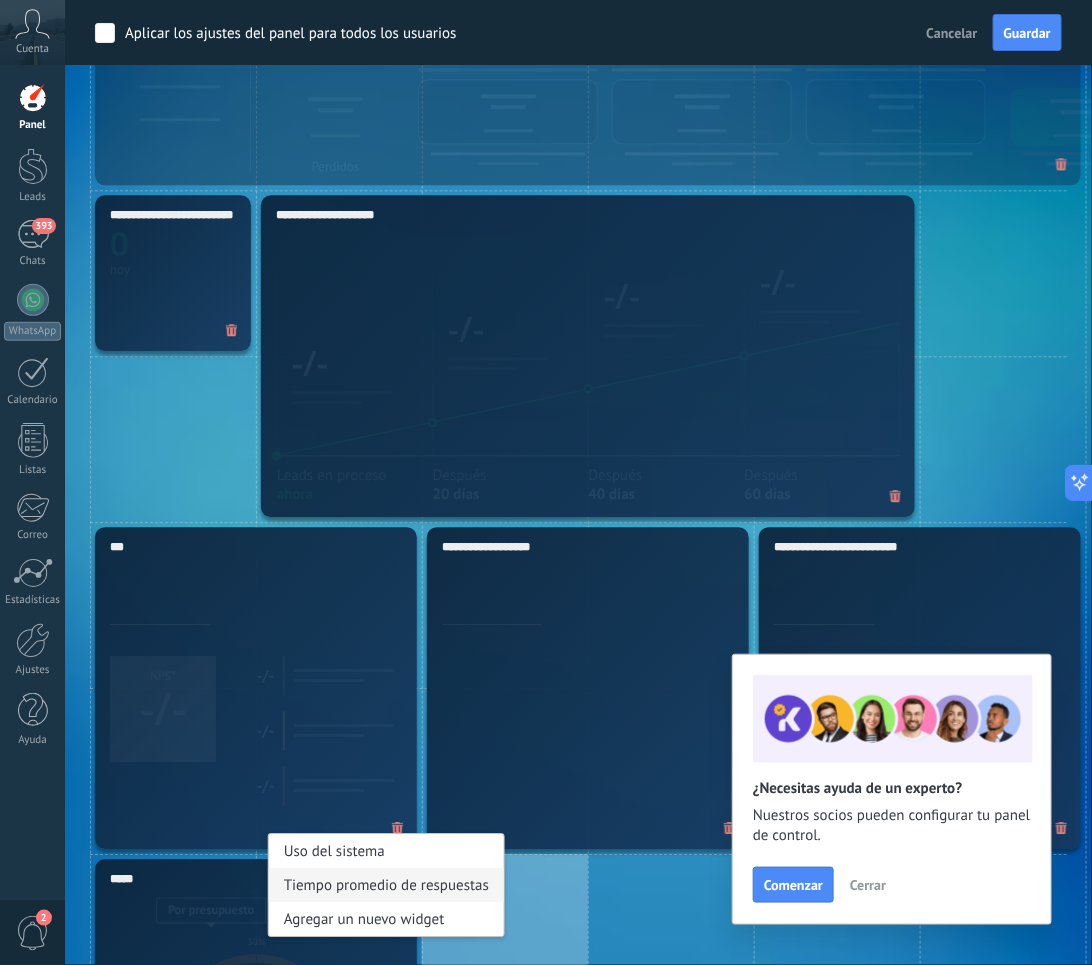 click on "Tiempo promedio de respuestas" at bounding box center (386, 885) 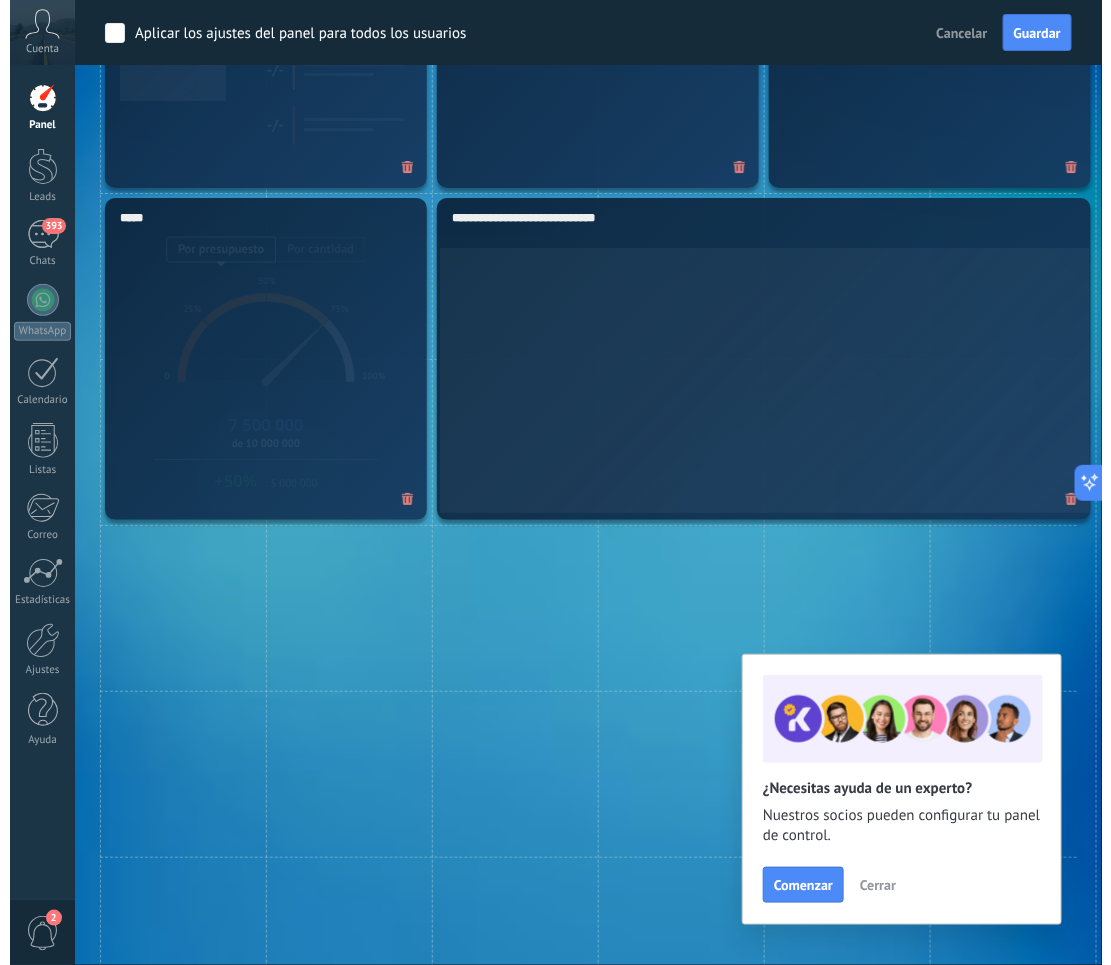scroll, scrollTop: 2091, scrollLeft: 0, axis: vertical 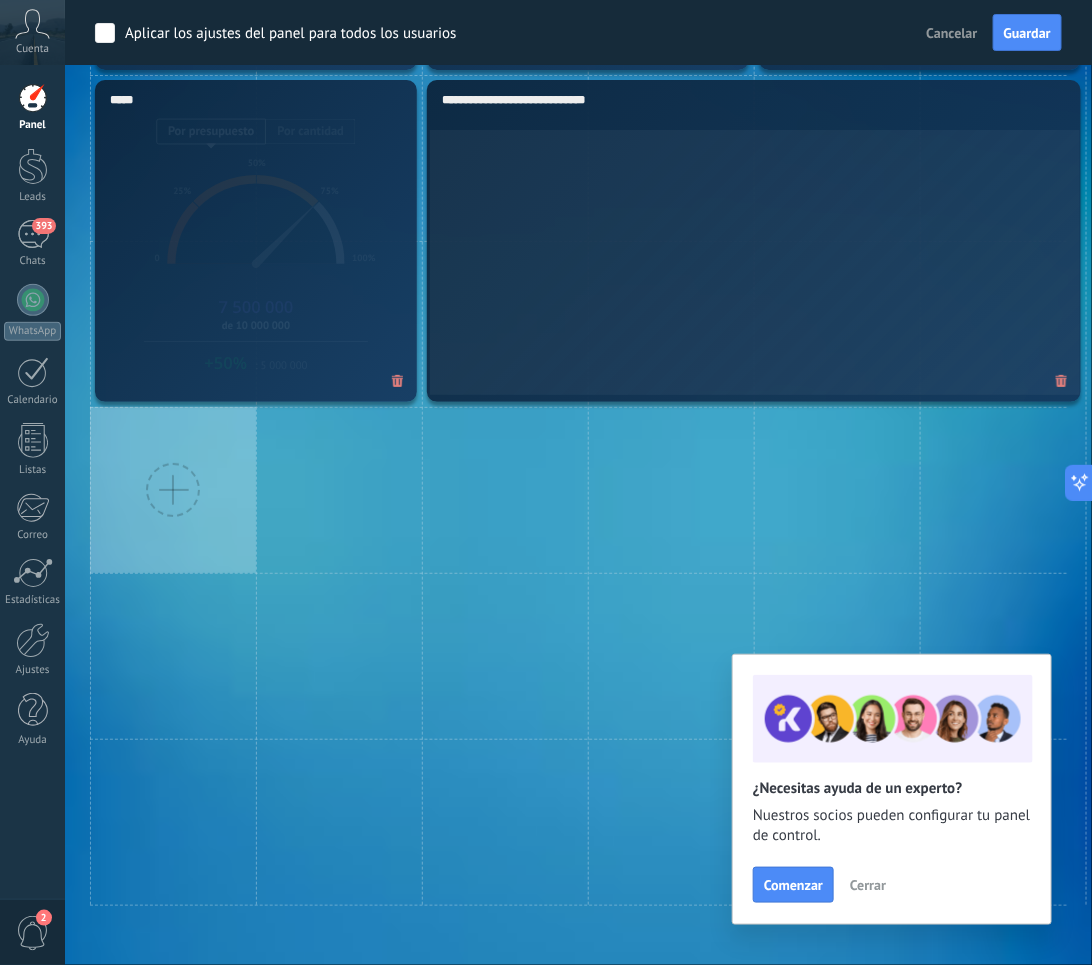 click at bounding box center [173, 490] 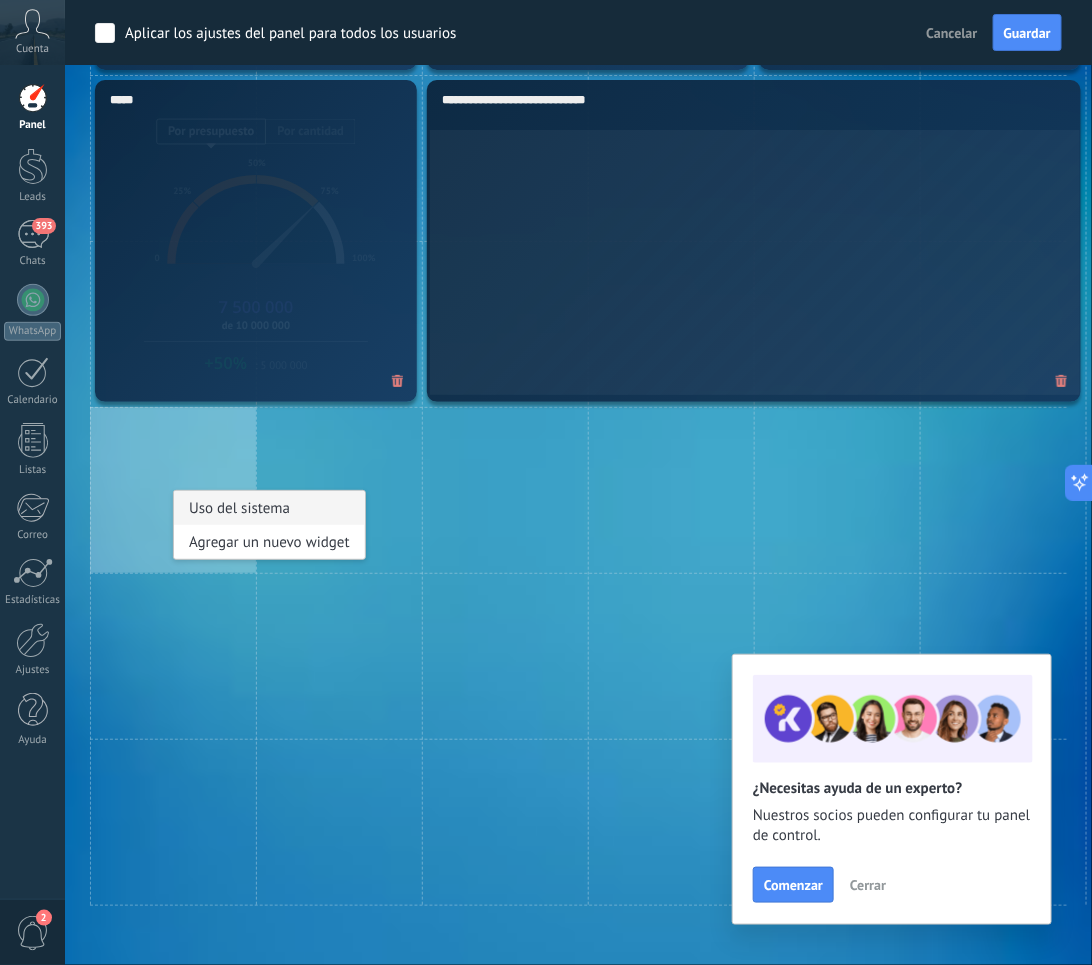 click on "Uso del sistema" at bounding box center [269, 508] 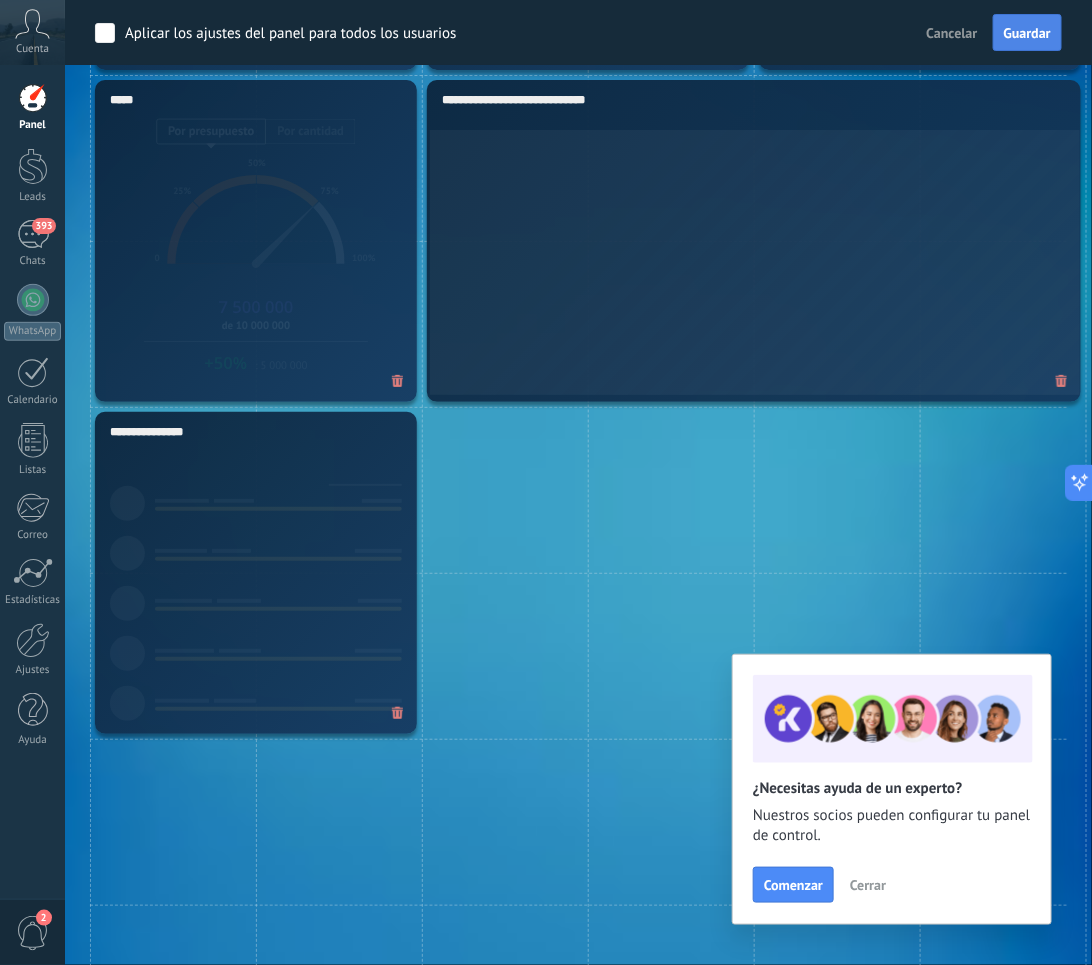 click on "Guardar" at bounding box center (1027, 33) 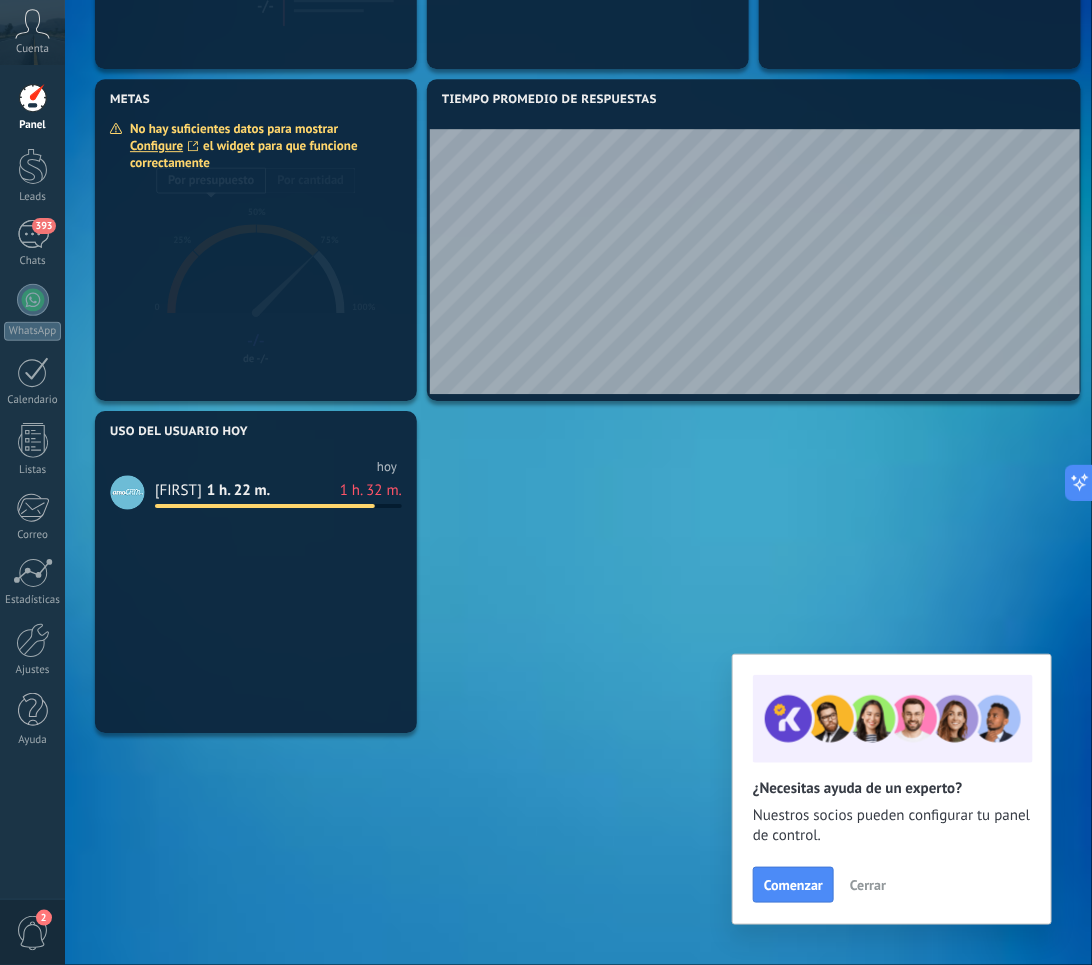scroll, scrollTop: 1673, scrollLeft: 0, axis: vertical 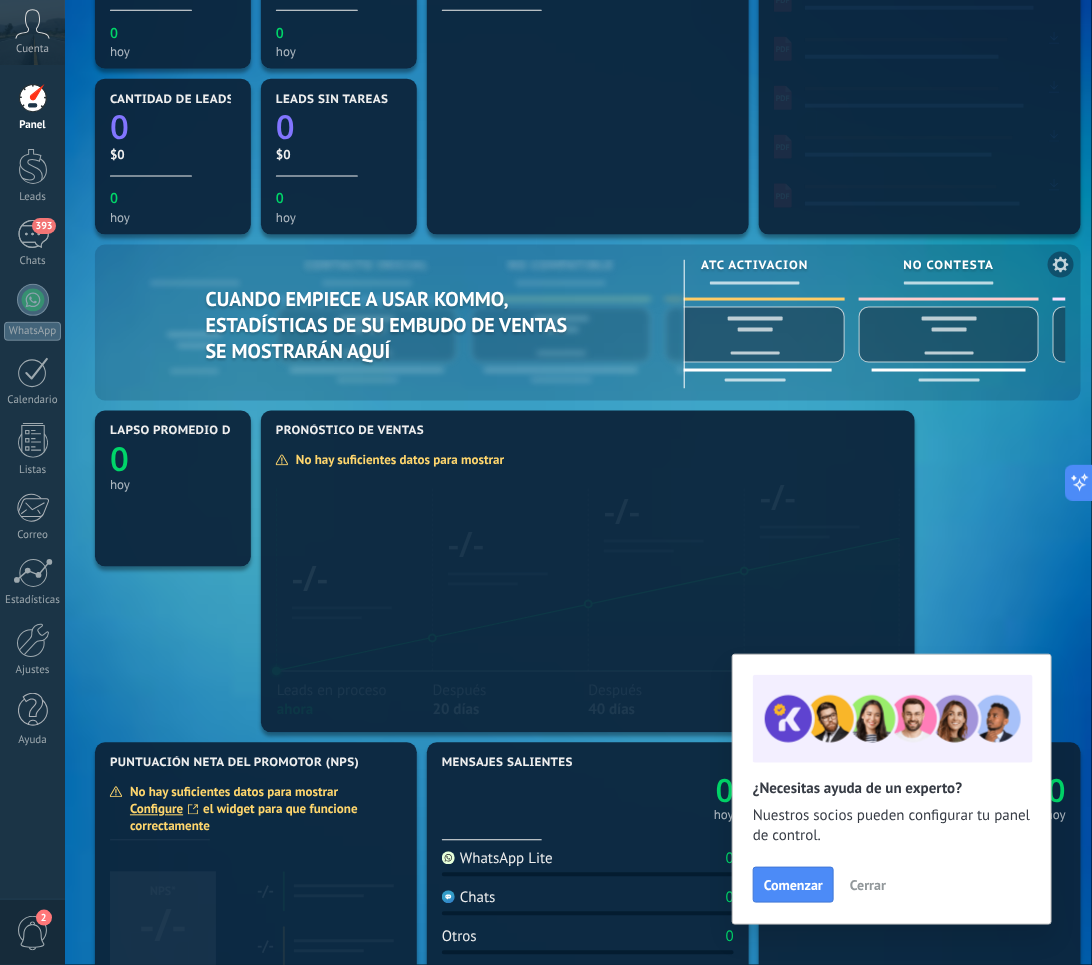 click on "Cuando empiece a usar Kommo, estadísticas de su embudo de ventas se mostrarán aquí" at bounding box center [397, 325] 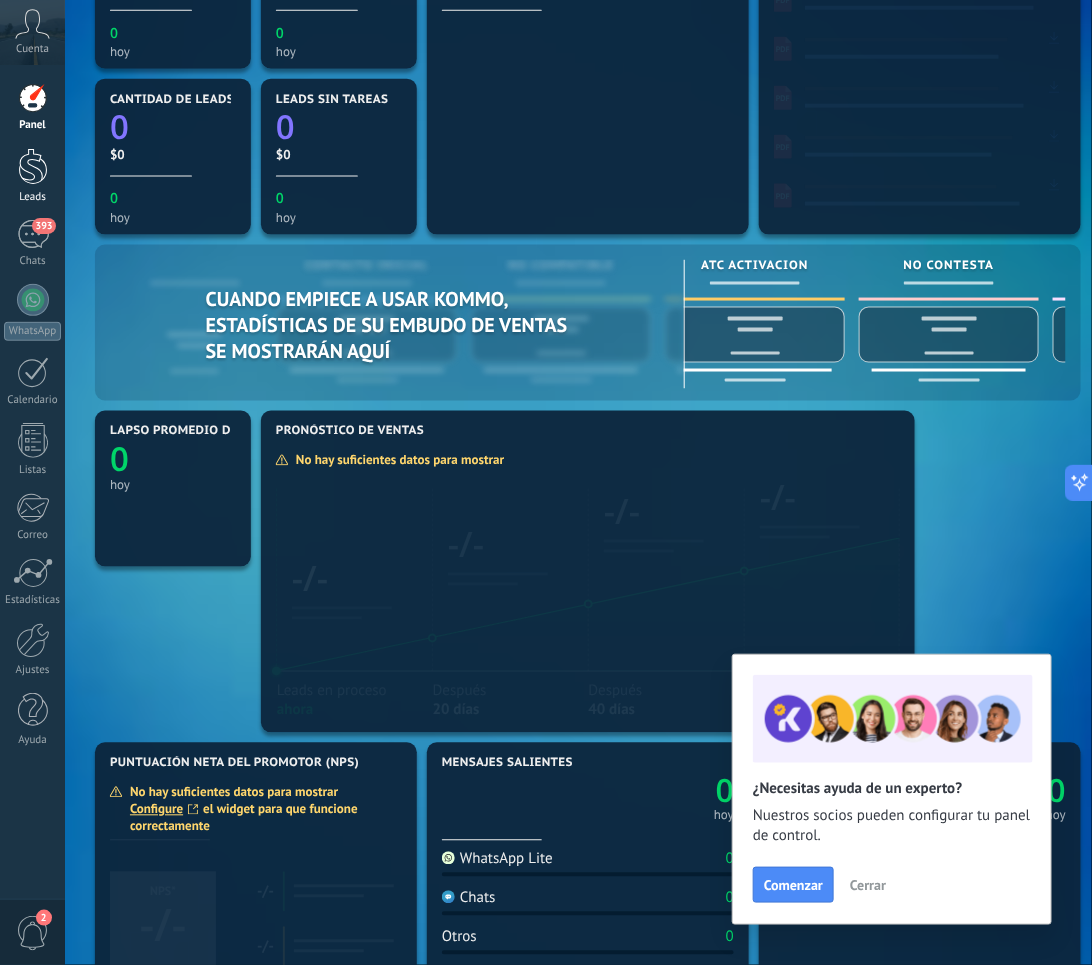 click at bounding box center [33, 166] 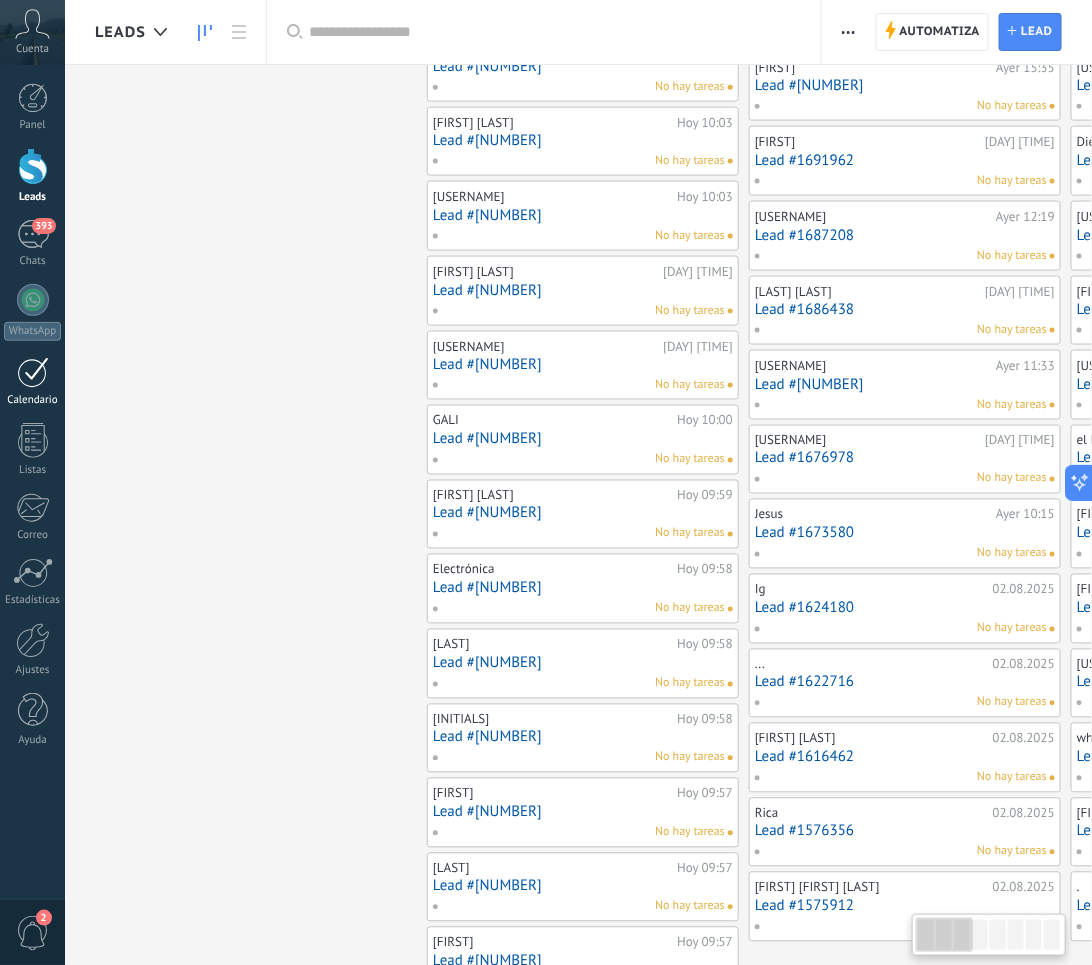 scroll, scrollTop: 0, scrollLeft: 0, axis: both 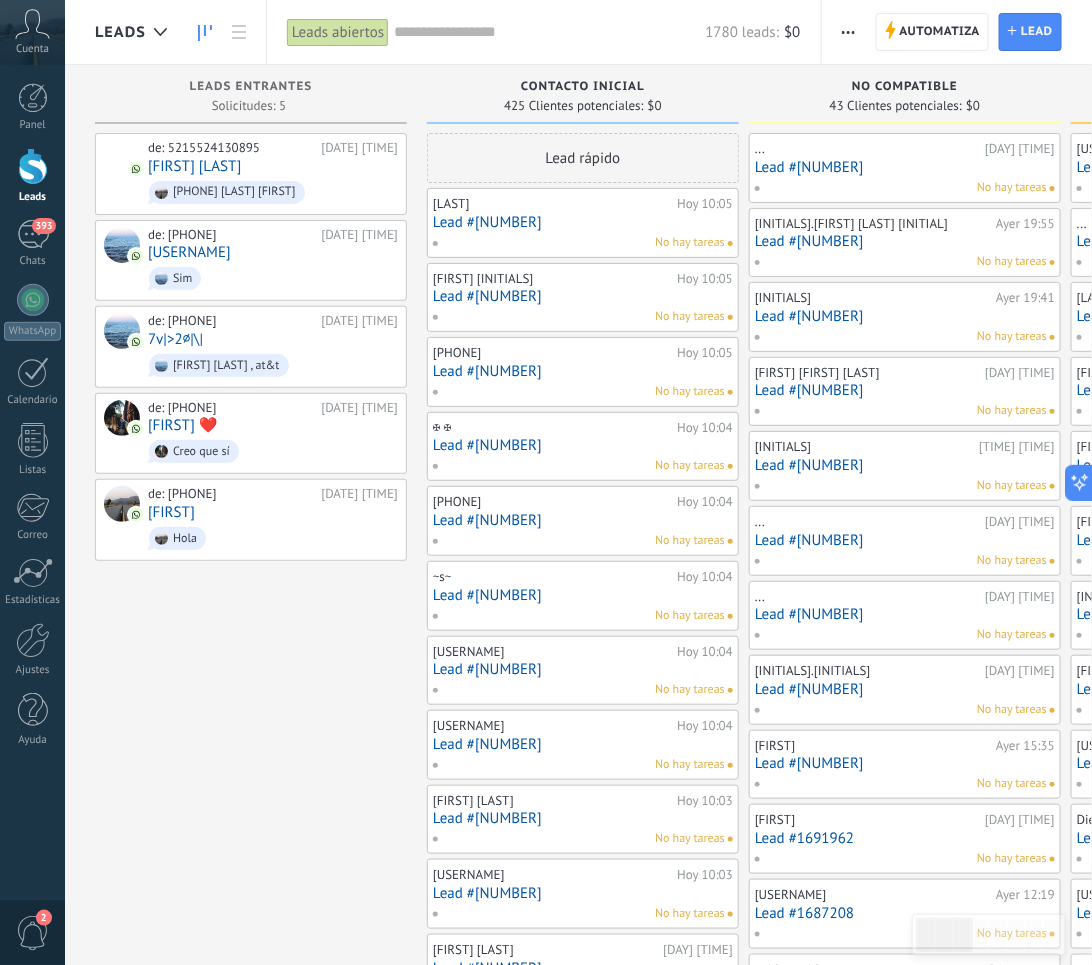 click on "2" at bounding box center (33, 933) 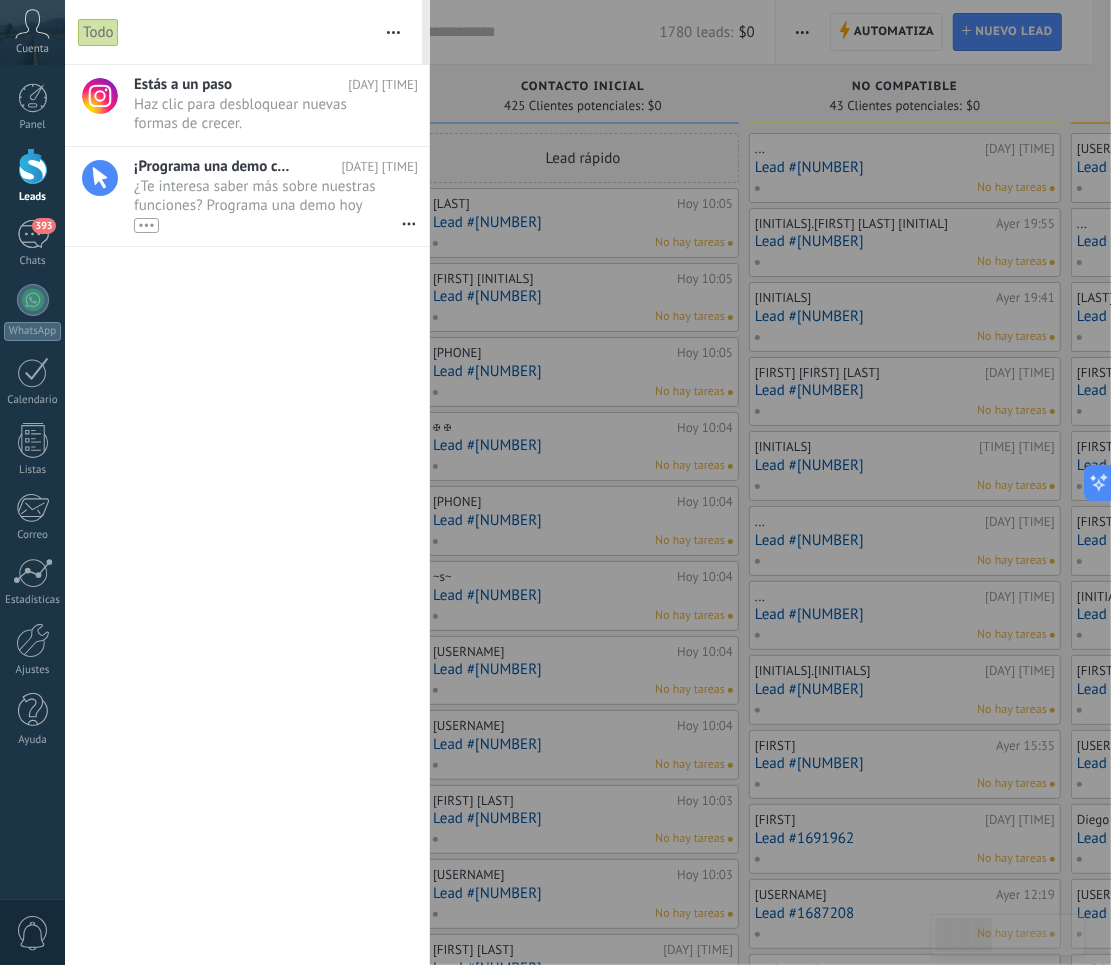 click at bounding box center [555, 482] 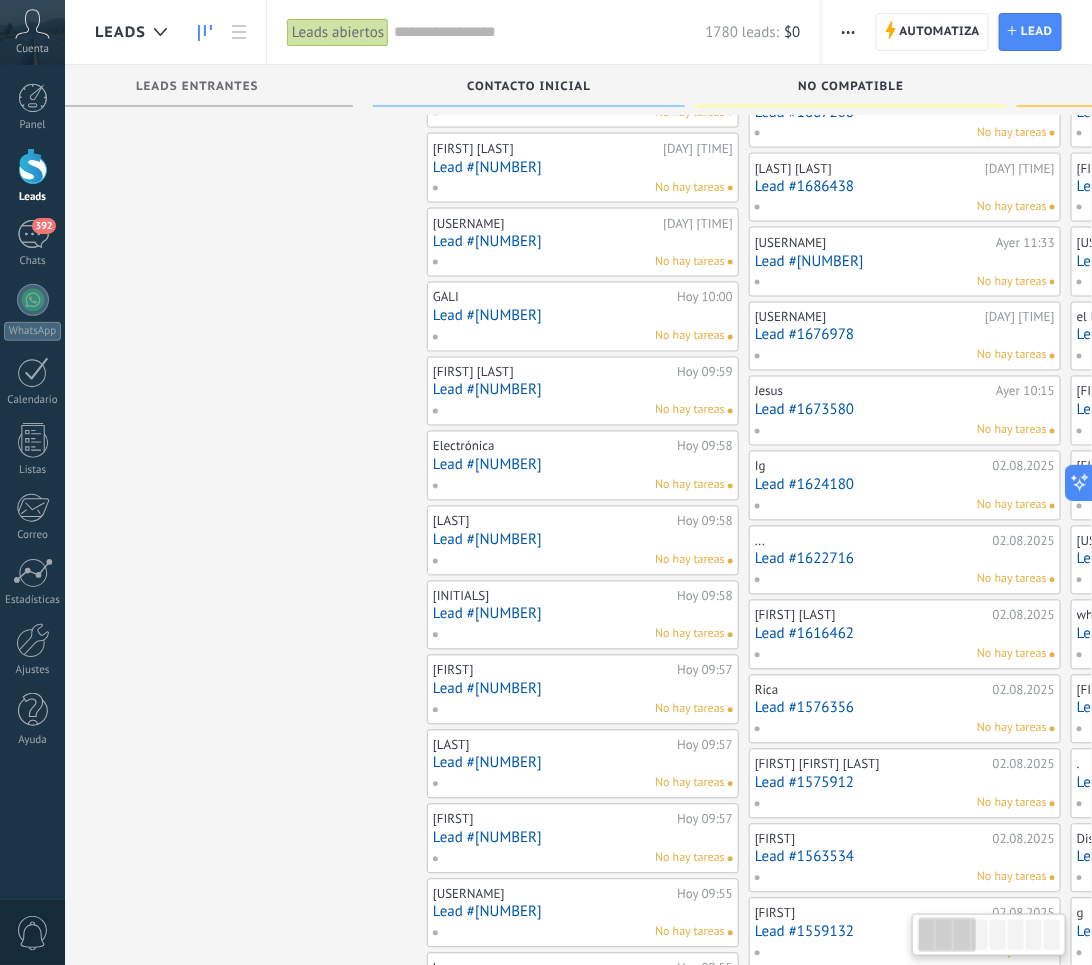 scroll, scrollTop: 801, scrollLeft: 0, axis: vertical 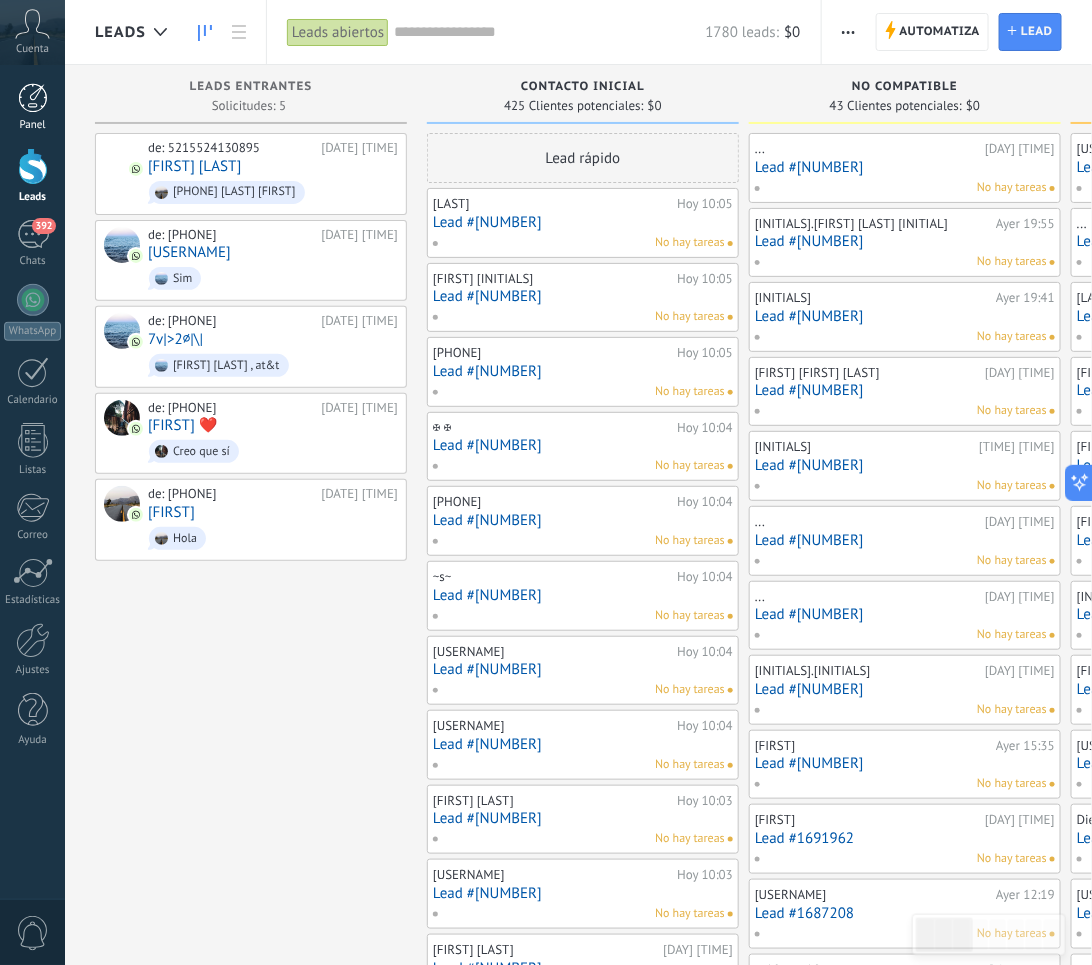 click on "Panel" at bounding box center [32, 107] 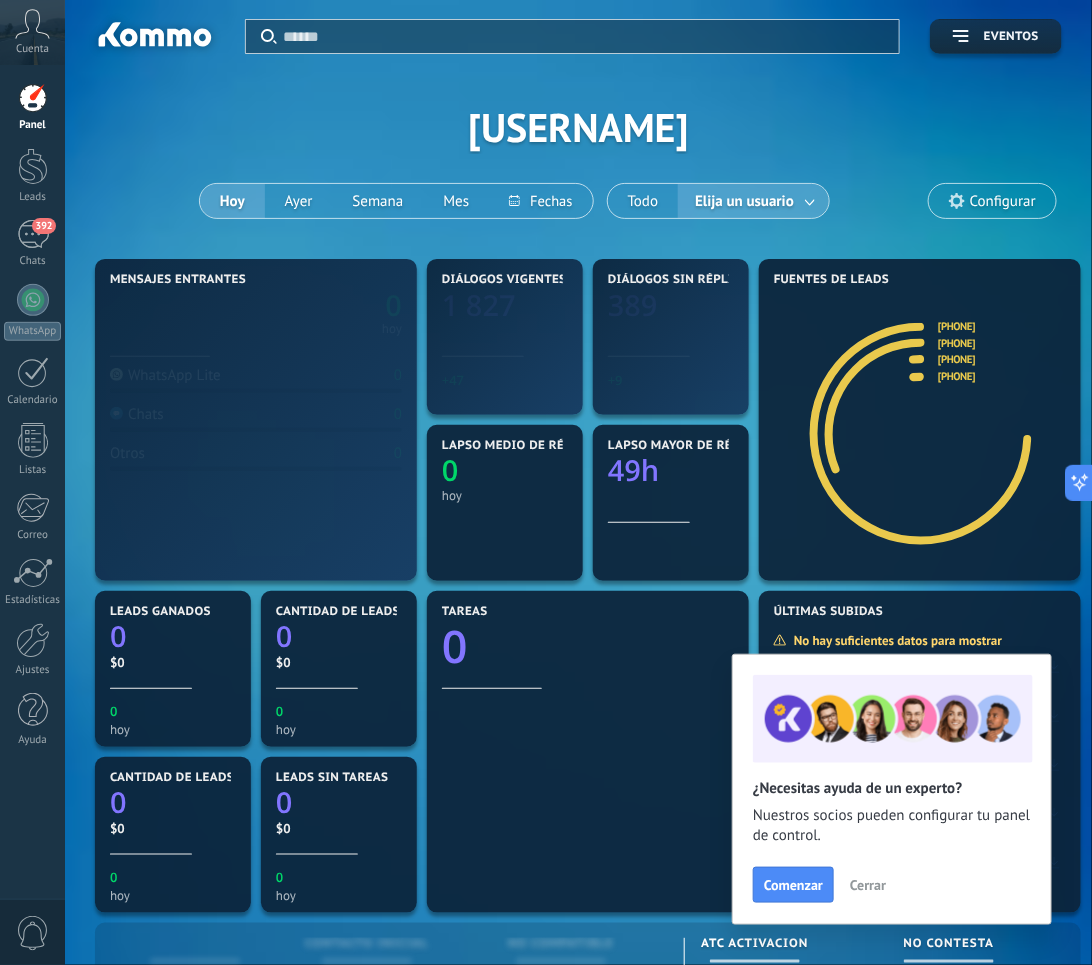 scroll, scrollTop: 999735, scrollLeft: 999350, axis: both 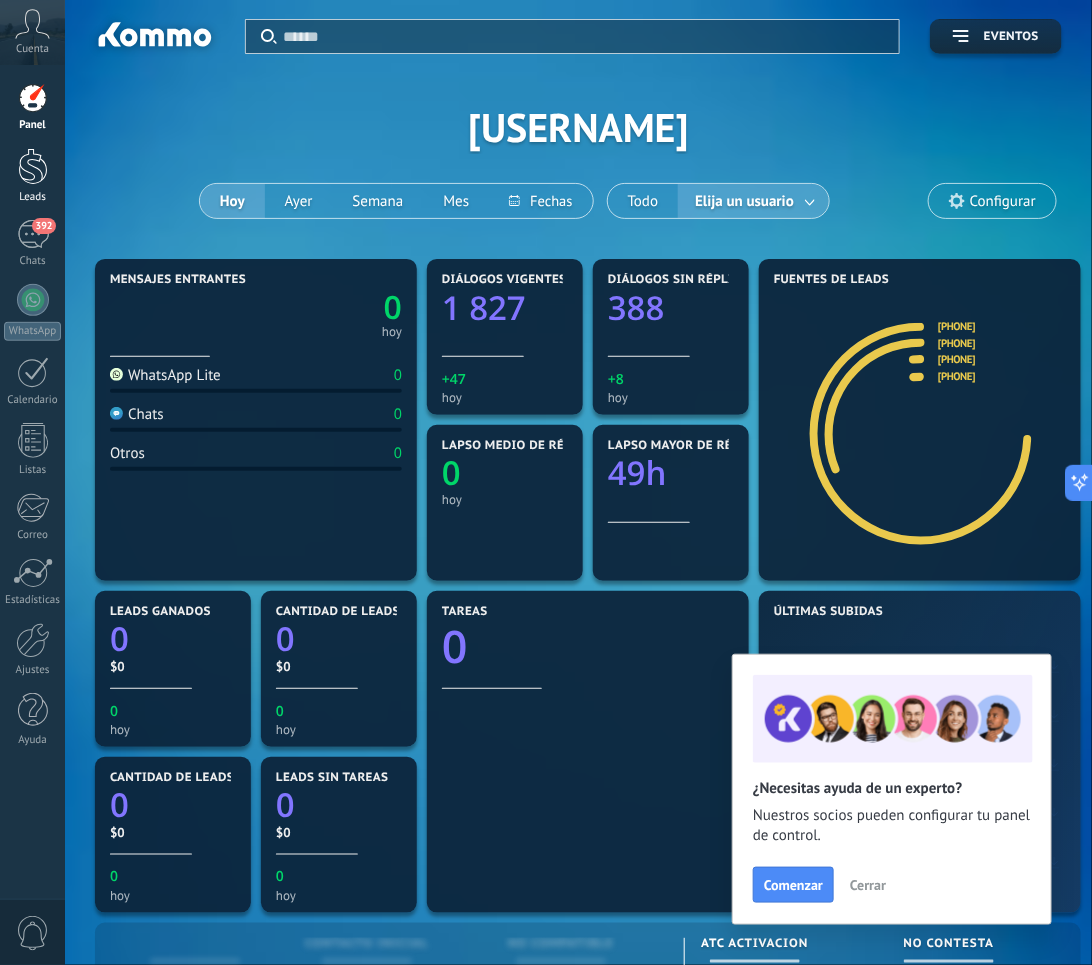 click on "Leads" at bounding box center [32, 176] 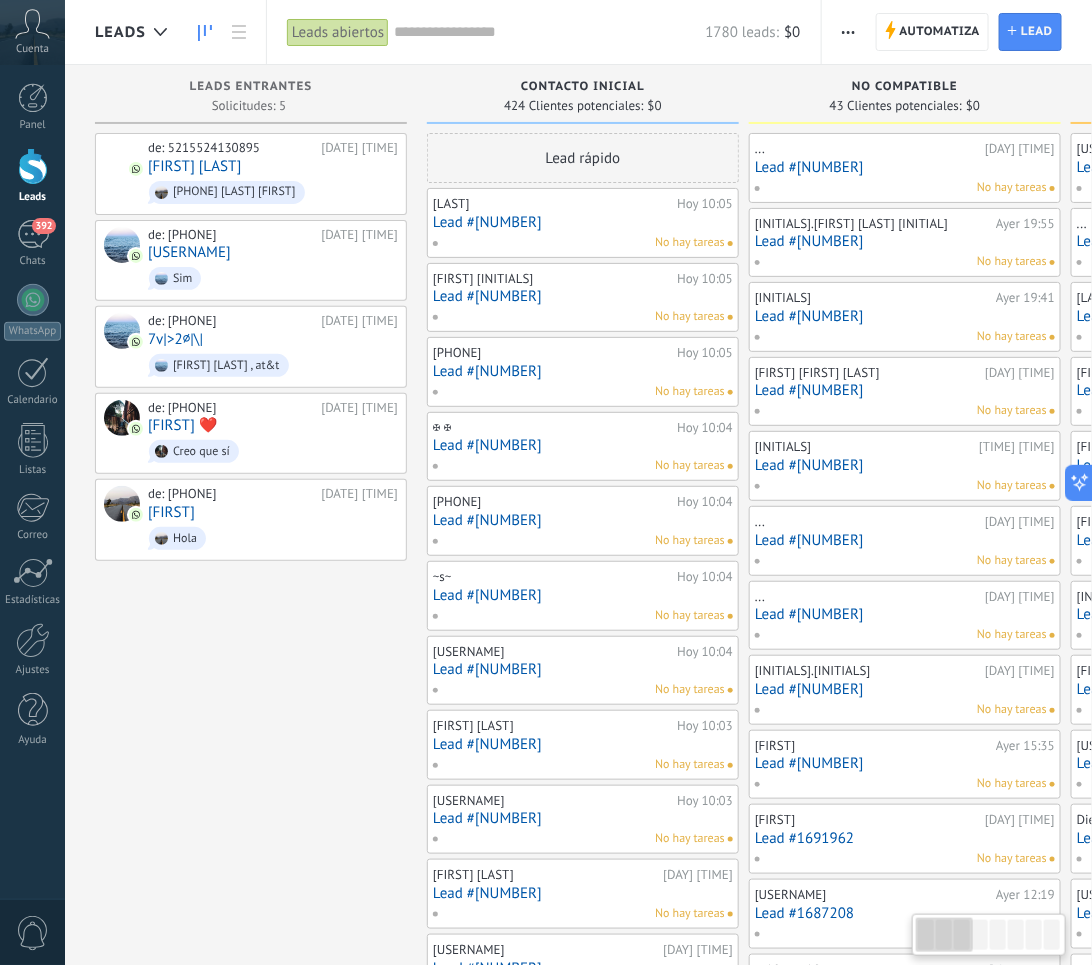 click at bounding box center [549, 32] 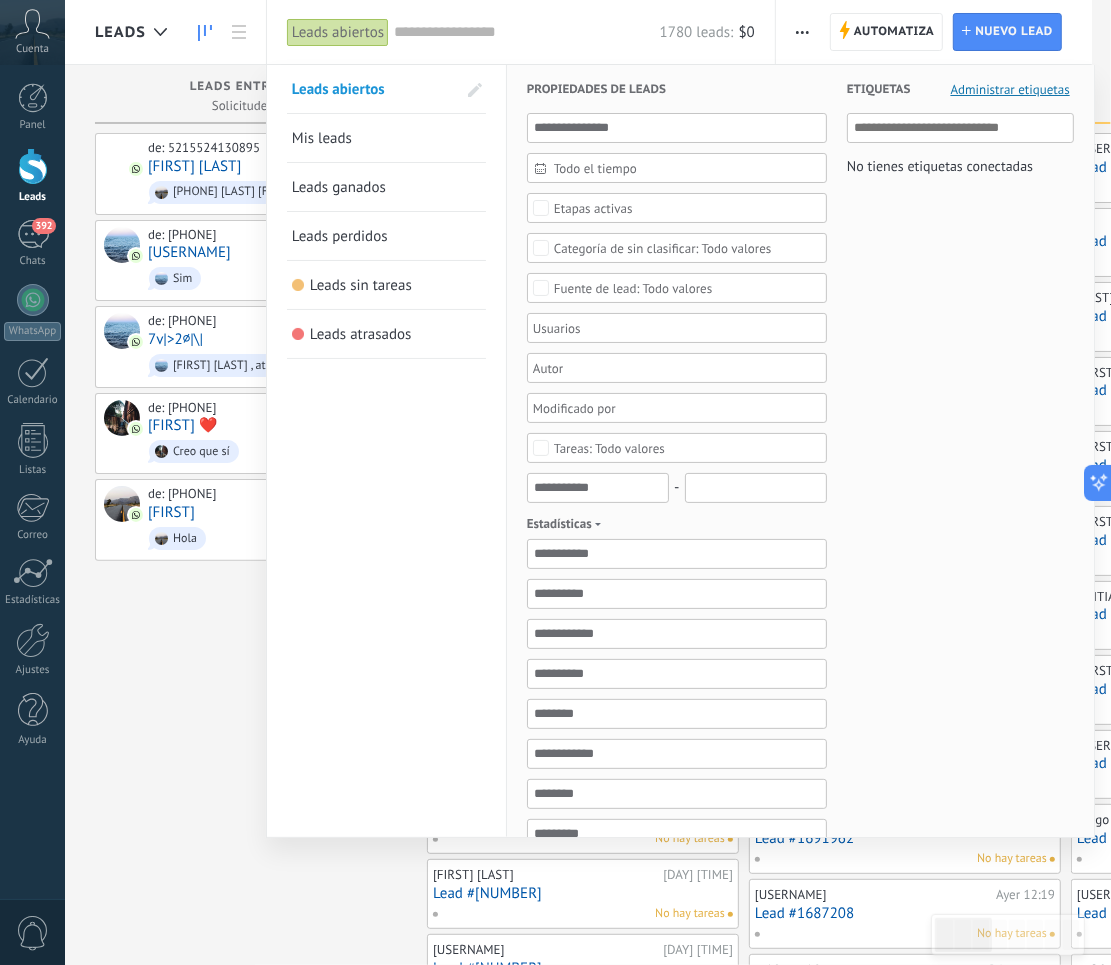 click on "Todo el tiempo" at bounding box center [685, 168] 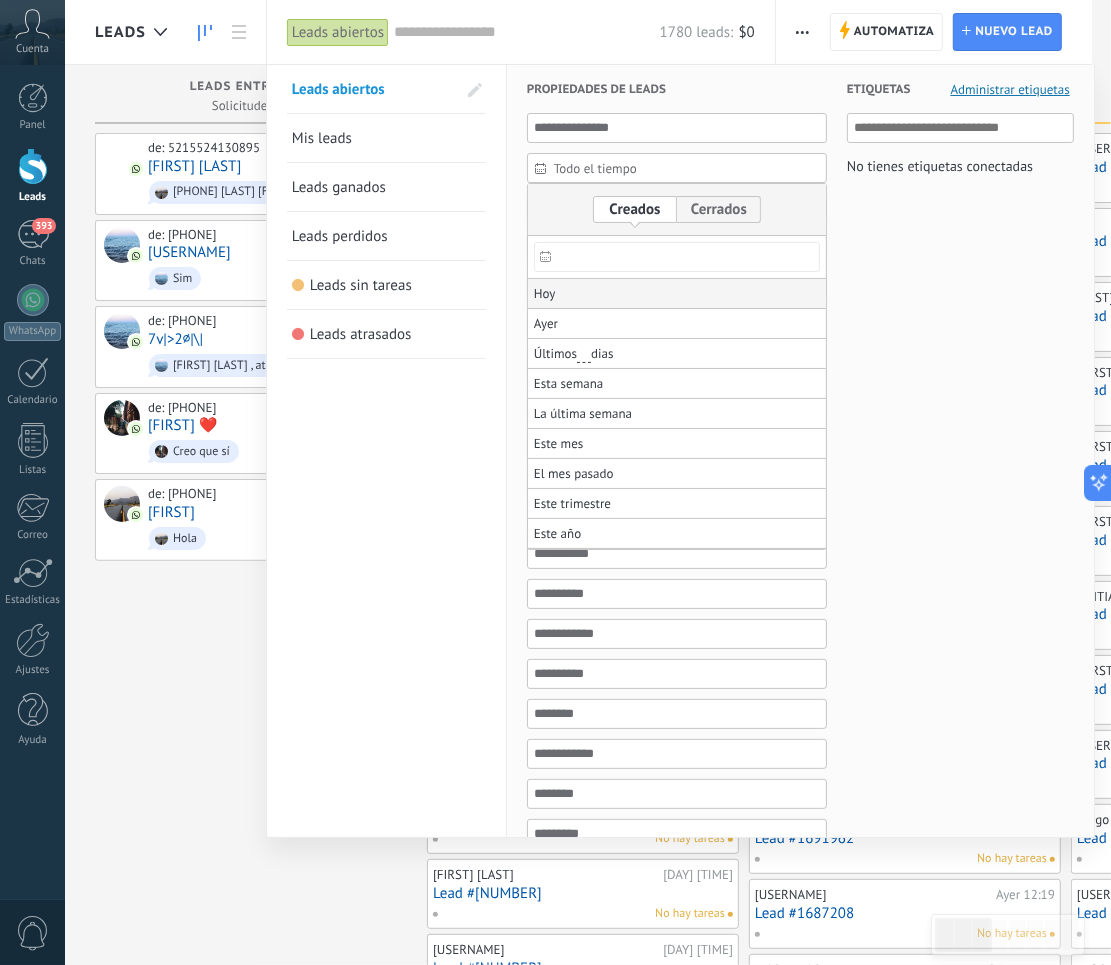 click on "Hoy" at bounding box center [545, 294] 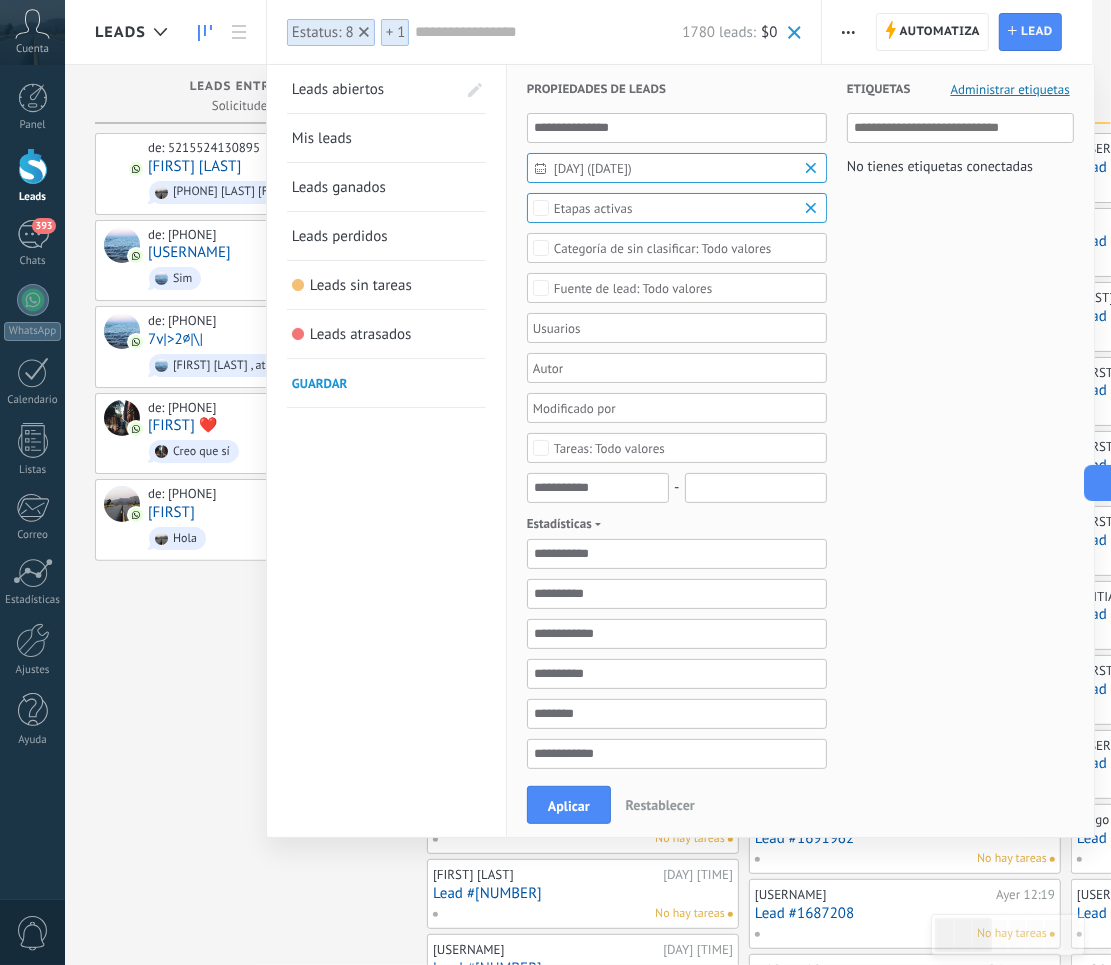 click on "Etiquetas Administrar etiquetas No tienes etiquetas conectadas" at bounding box center (950, 632) 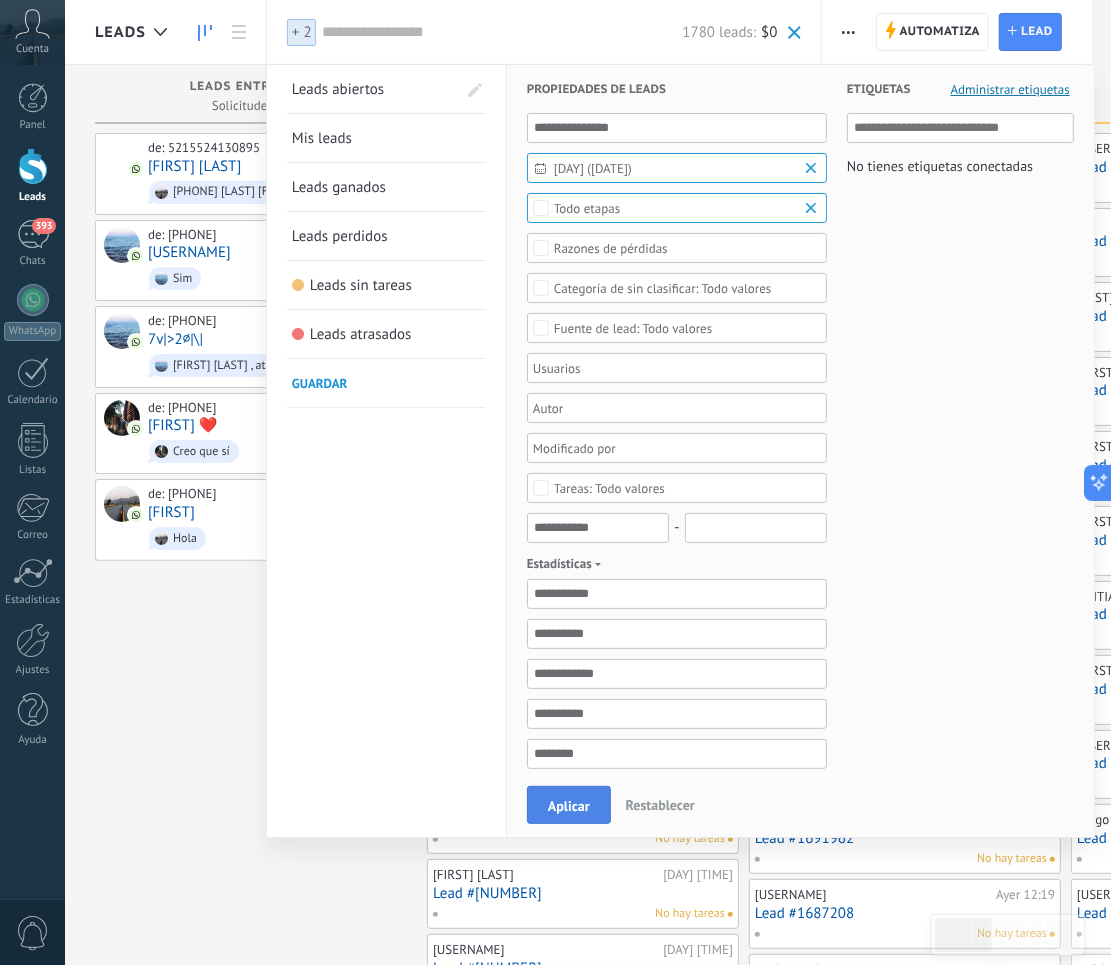 click on "Aplicar" at bounding box center [569, 805] 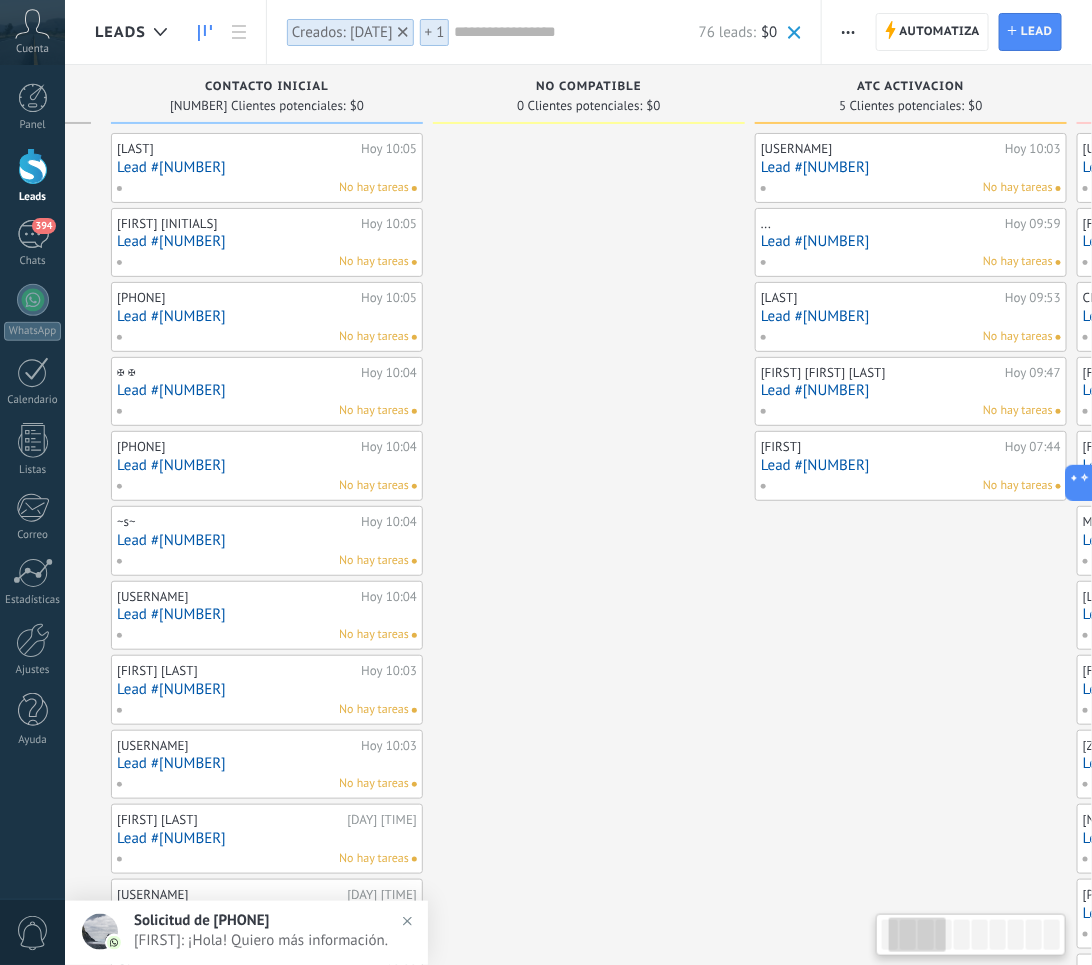 scroll, scrollTop: 0, scrollLeft: 0, axis: both 